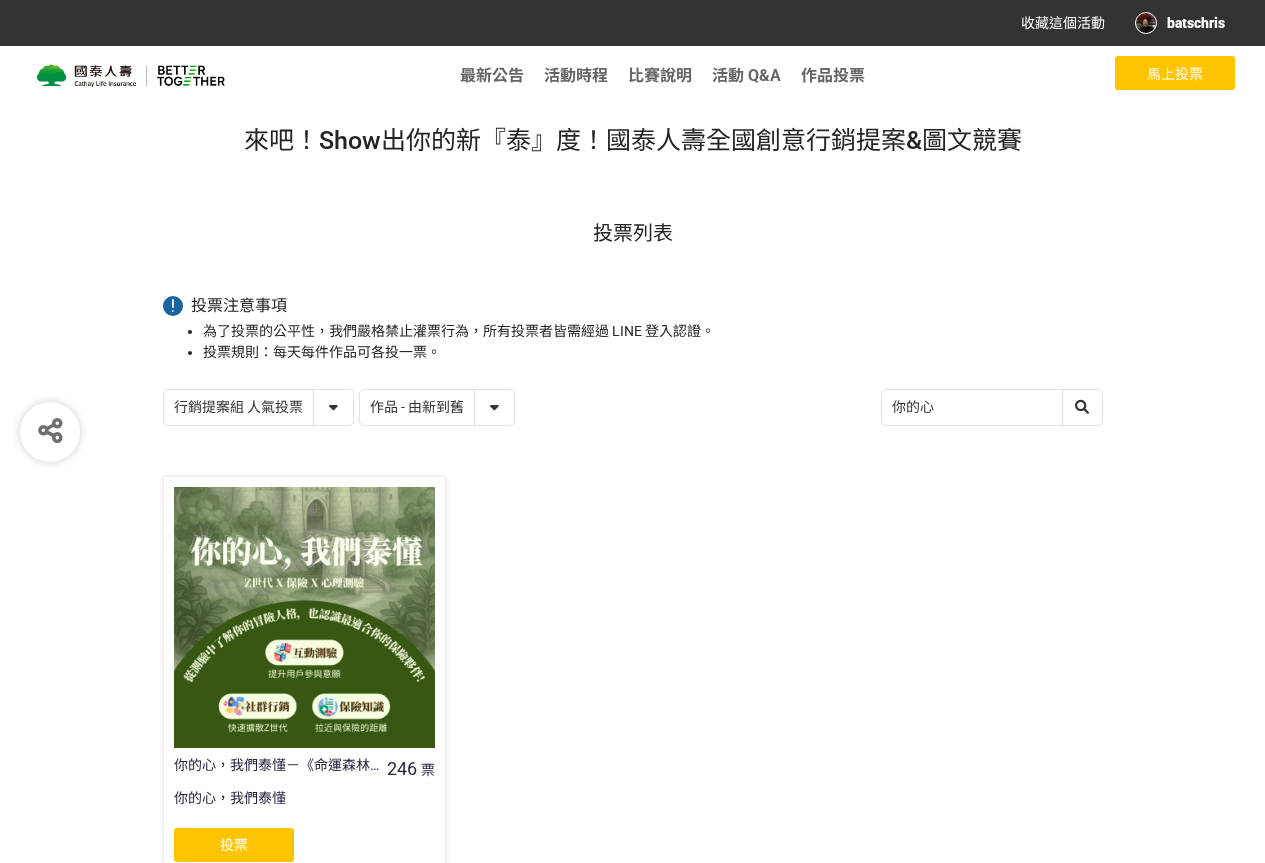 scroll, scrollTop: 0, scrollLeft: 0, axis: both 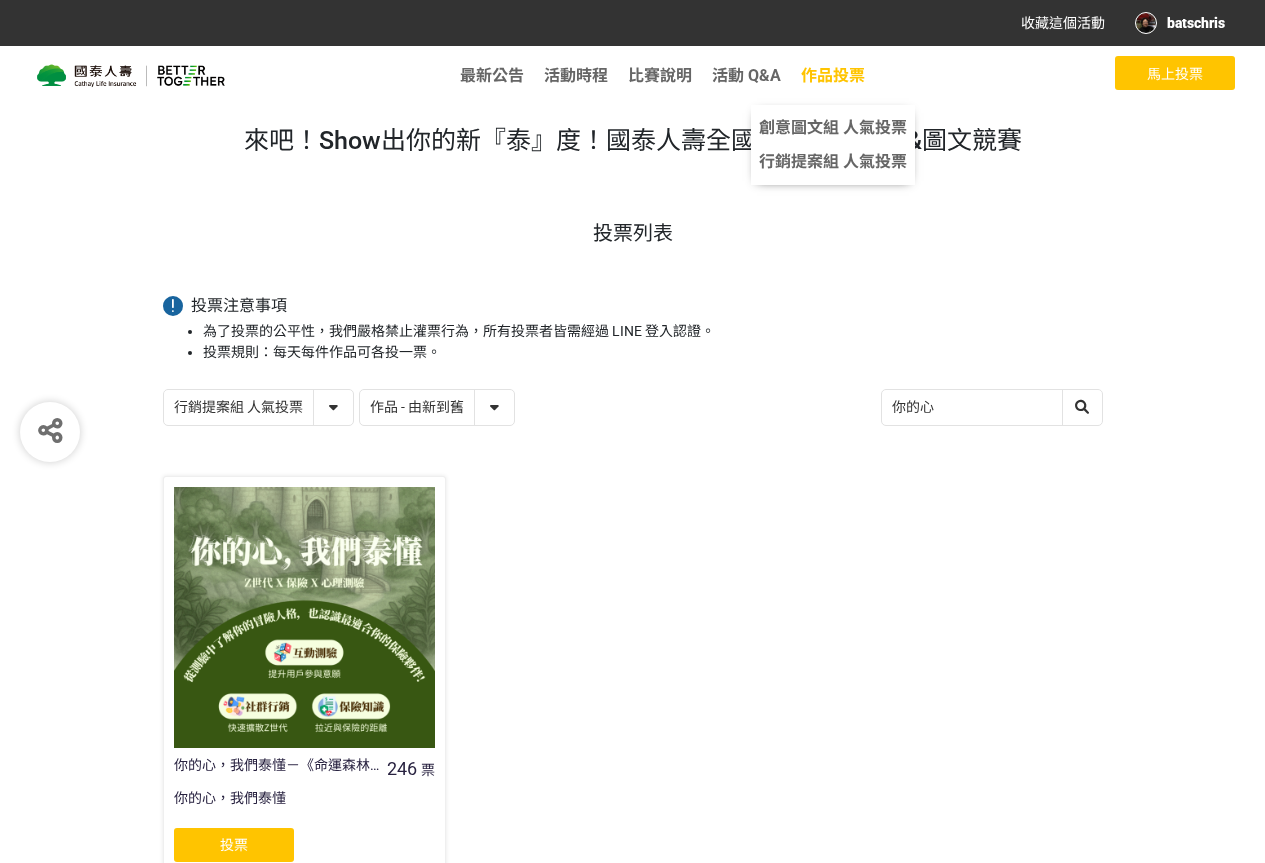 click on "作品投票" at bounding box center [833, 75] 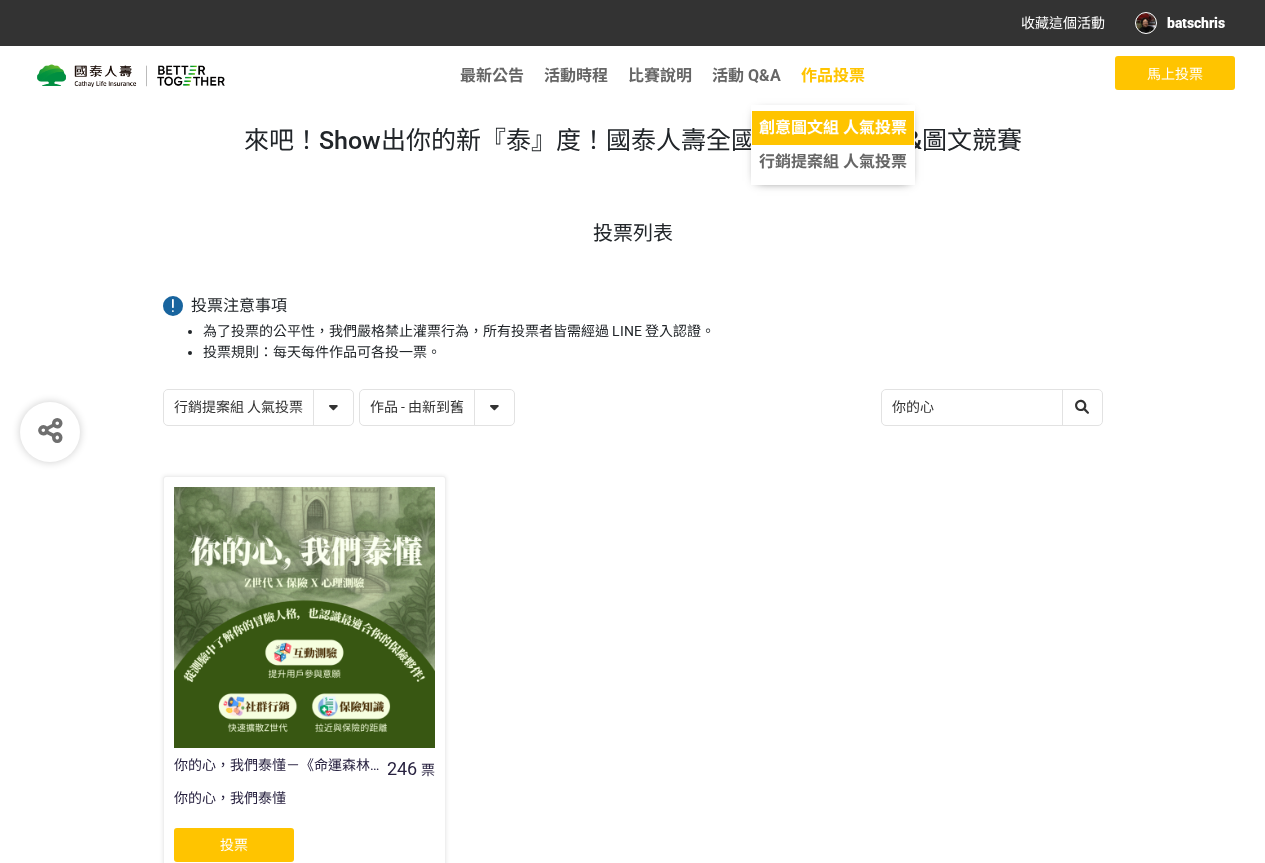 click on "創意圖文組 人氣投票" at bounding box center (833, 127) 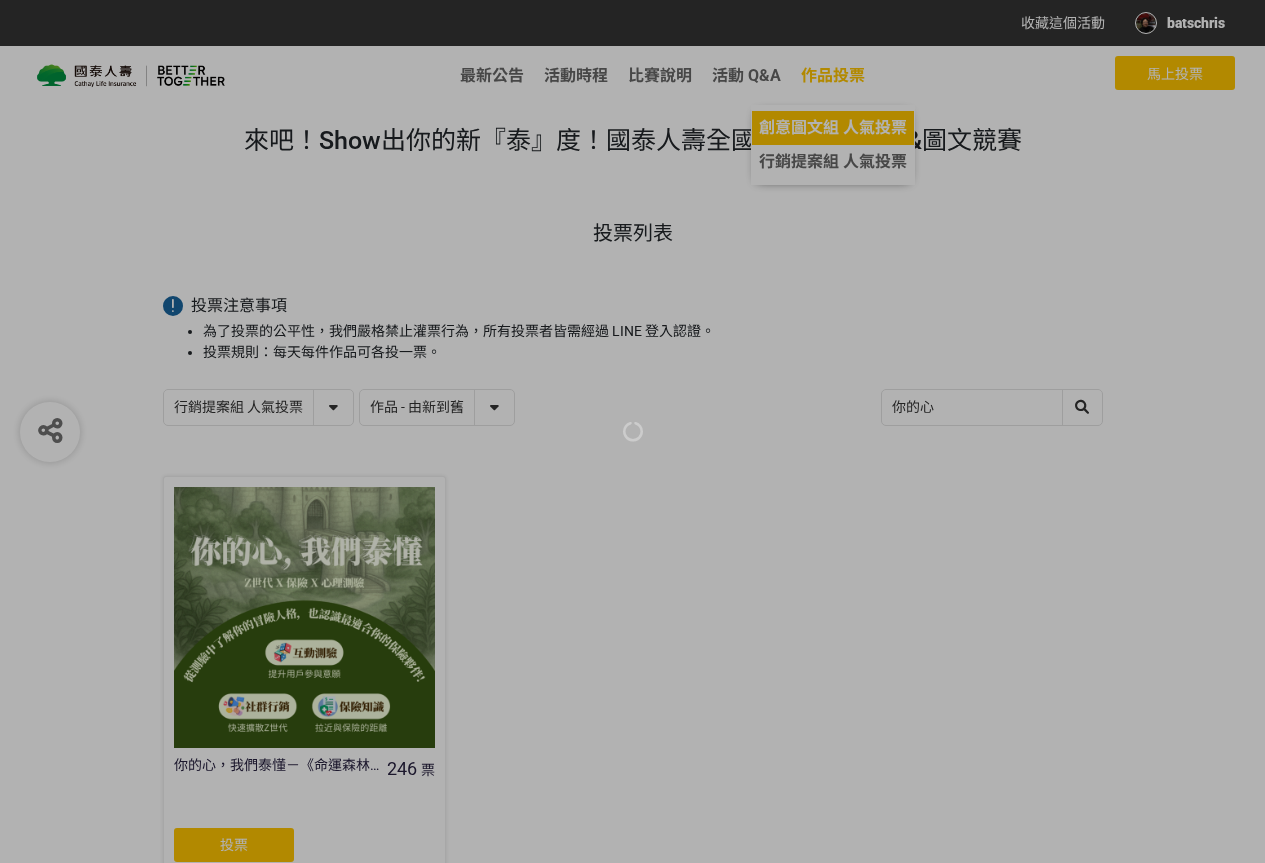 select on "13116" 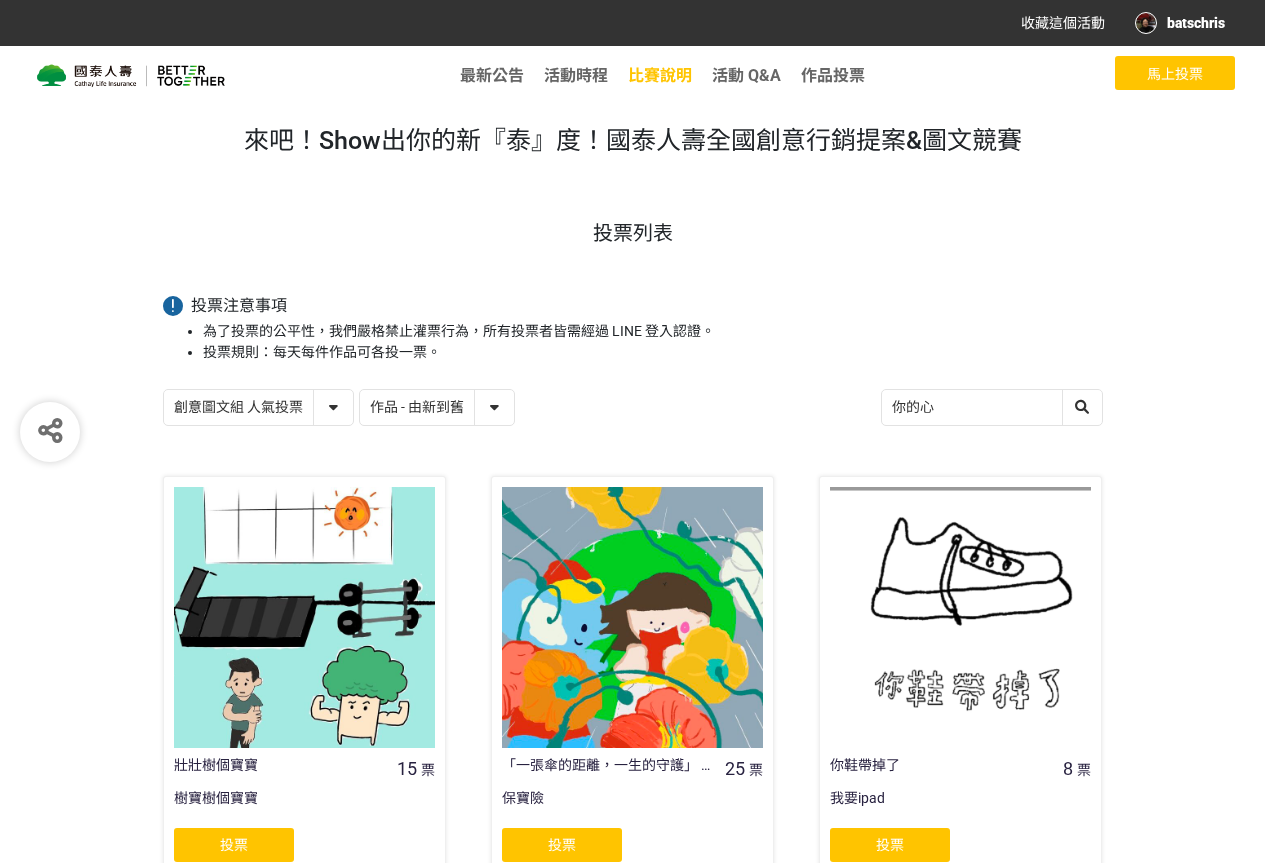 click on "比賽說明" at bounding box center [660, 75] 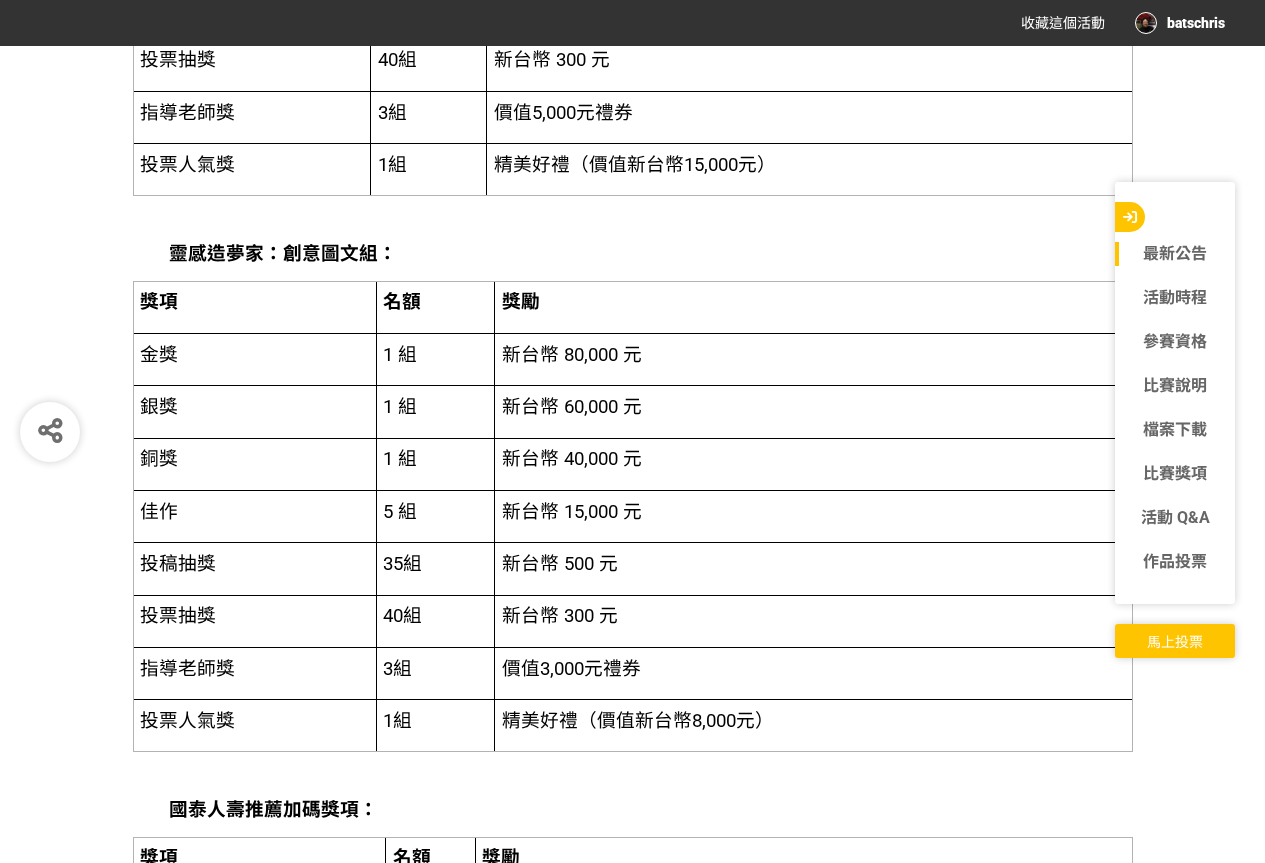scroll, scrollTop: 5792, scrollLeft: 0, axis: vertical 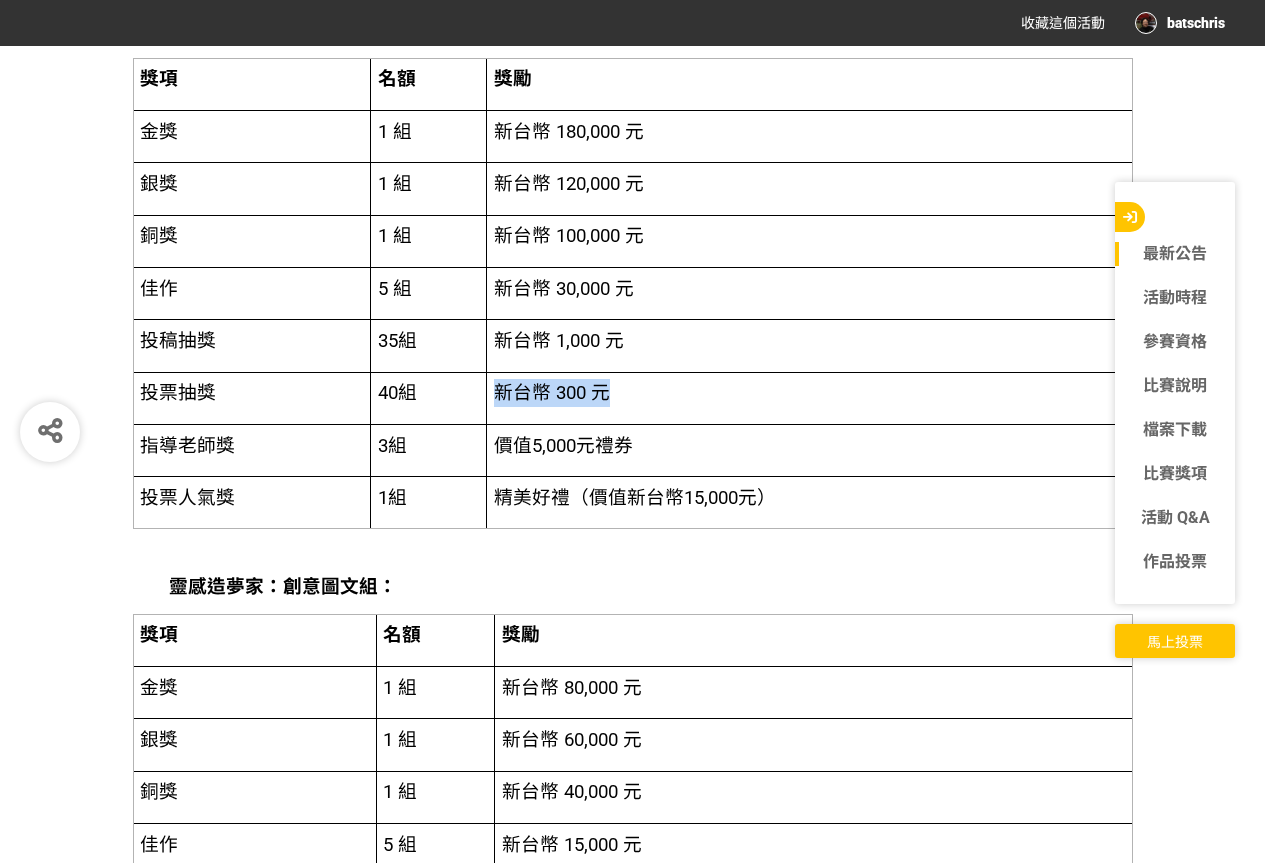 drag, startPoint x: 498, startPoint y: 402, endPoint x: 637, endPoint y: 396, distance: 139.12944 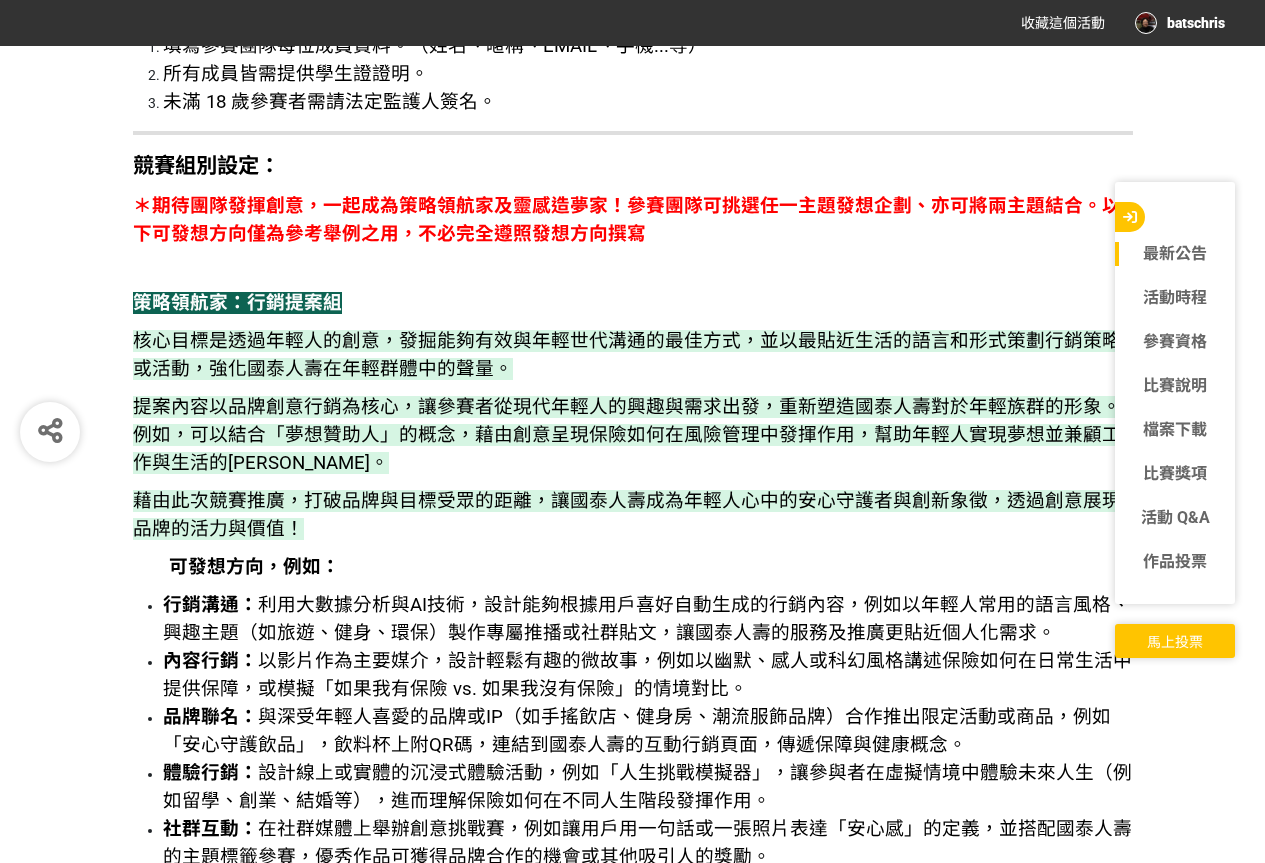 scroll, scrollTop: 2792, scrollLeft: 0, axis: vertical 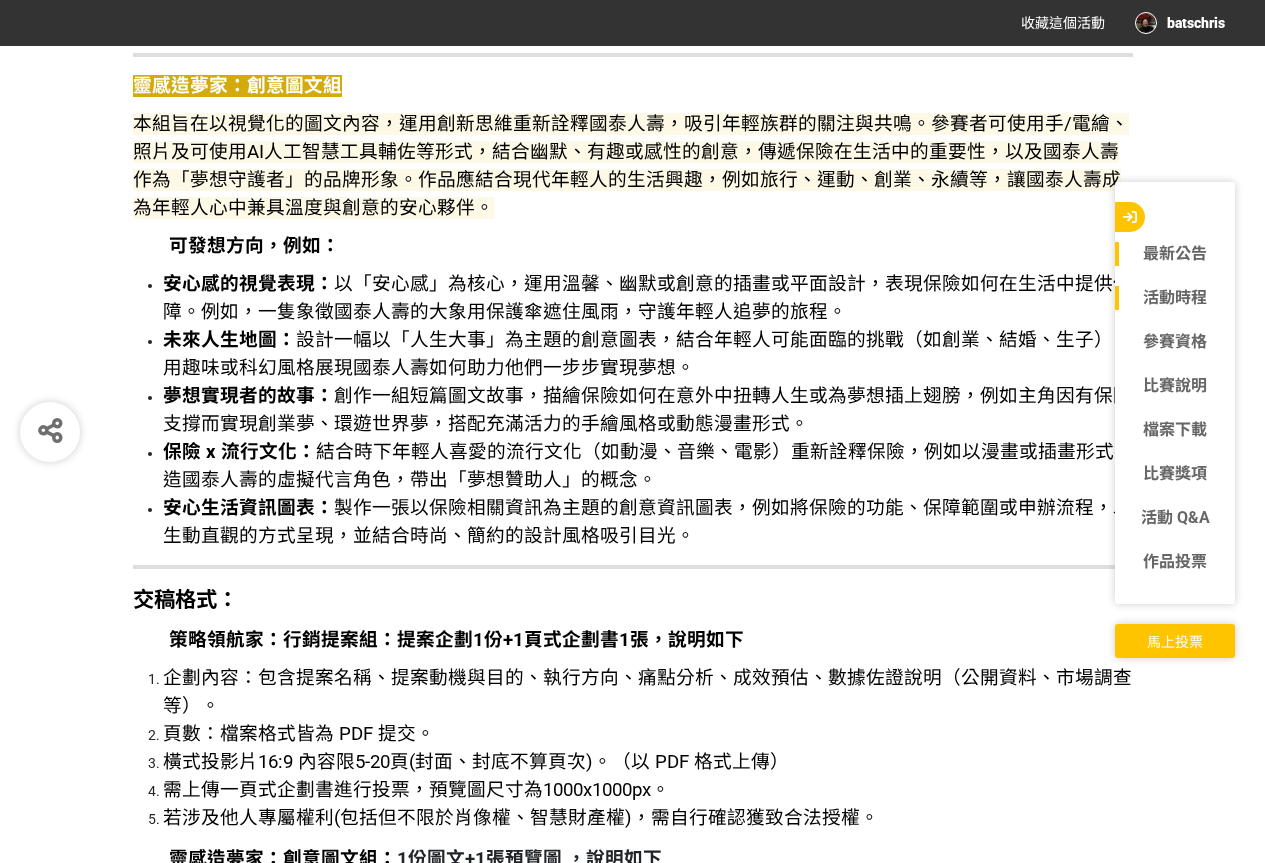 click on "活動時程" 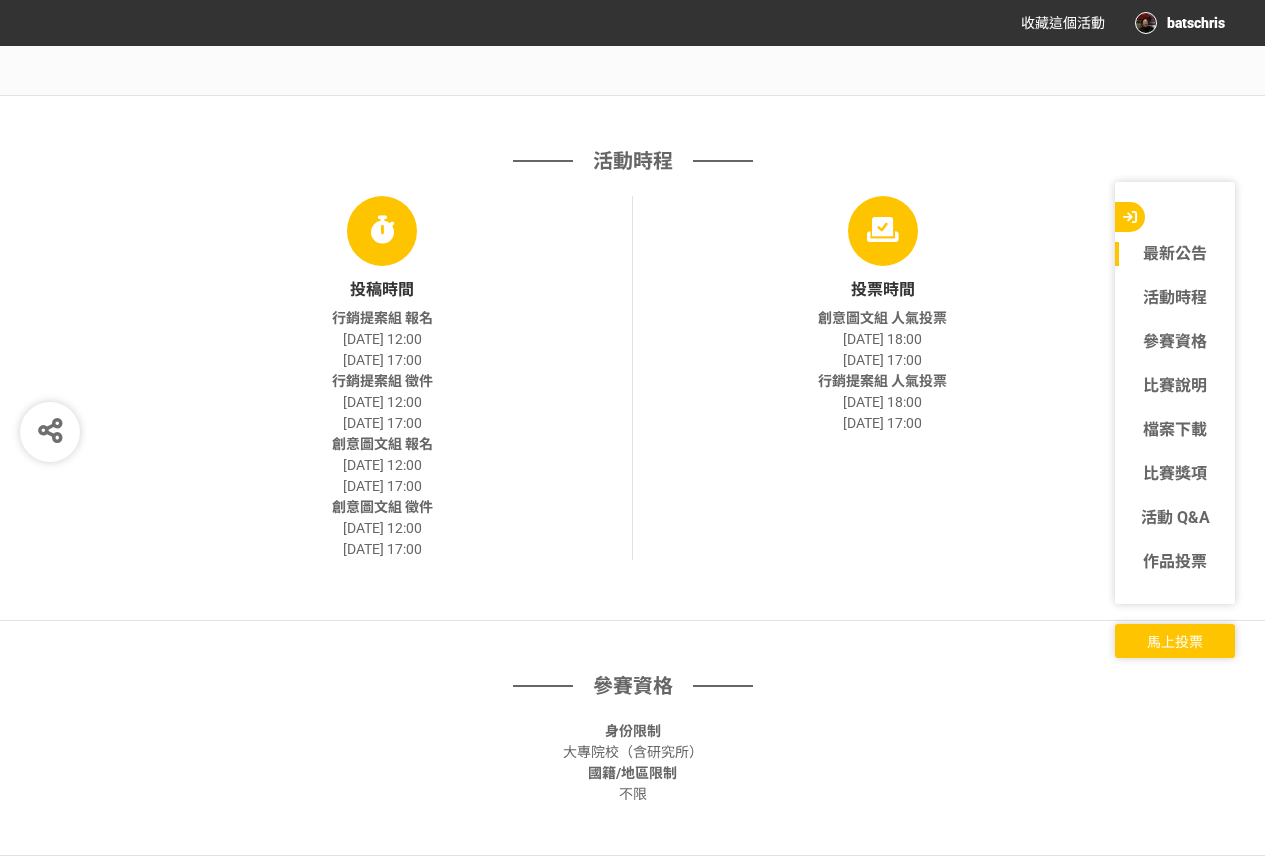 drag, startPoint x: 839, startPoint y: 344, endPoint x: 924, endPoint y: 334, distance: 85.58621 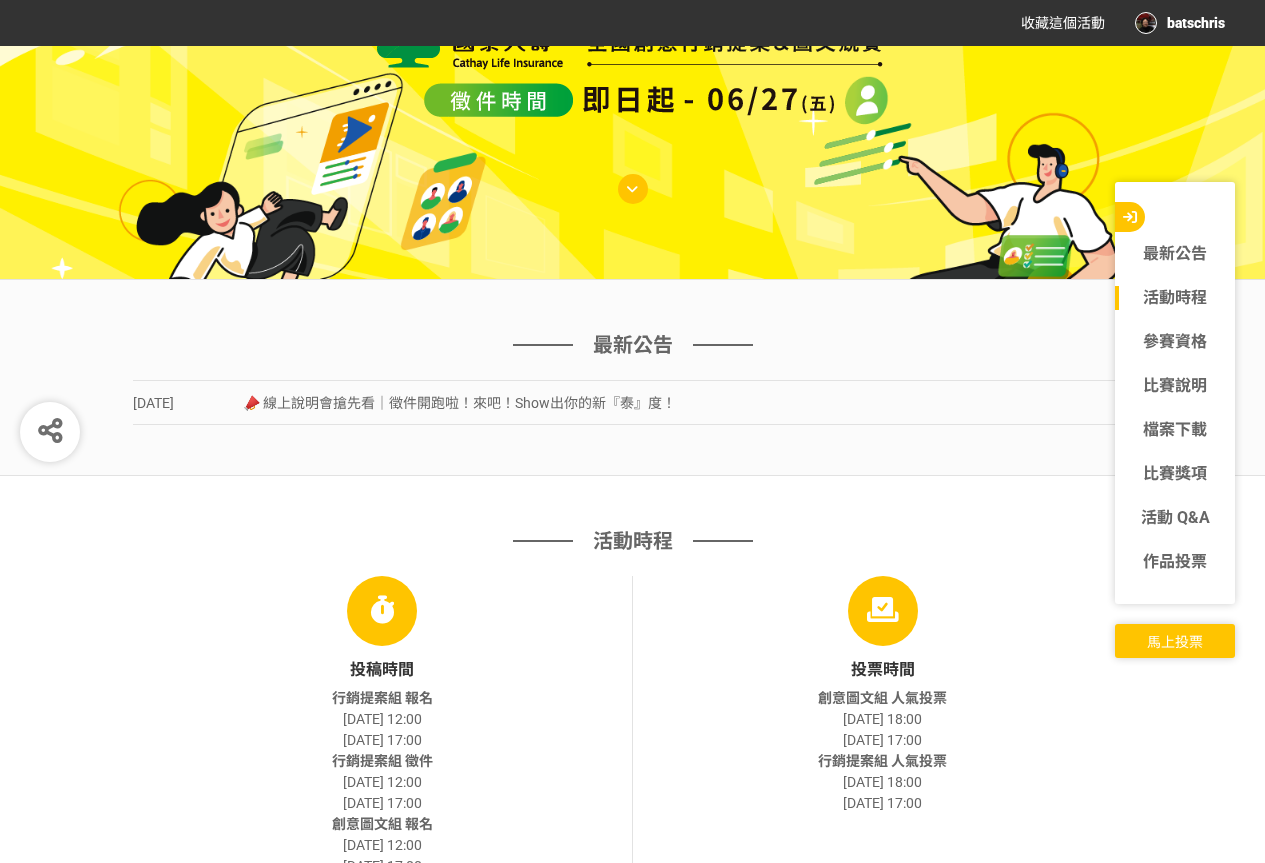 scroll, scrollTop: 0, scrollLeft: 0, axis: both 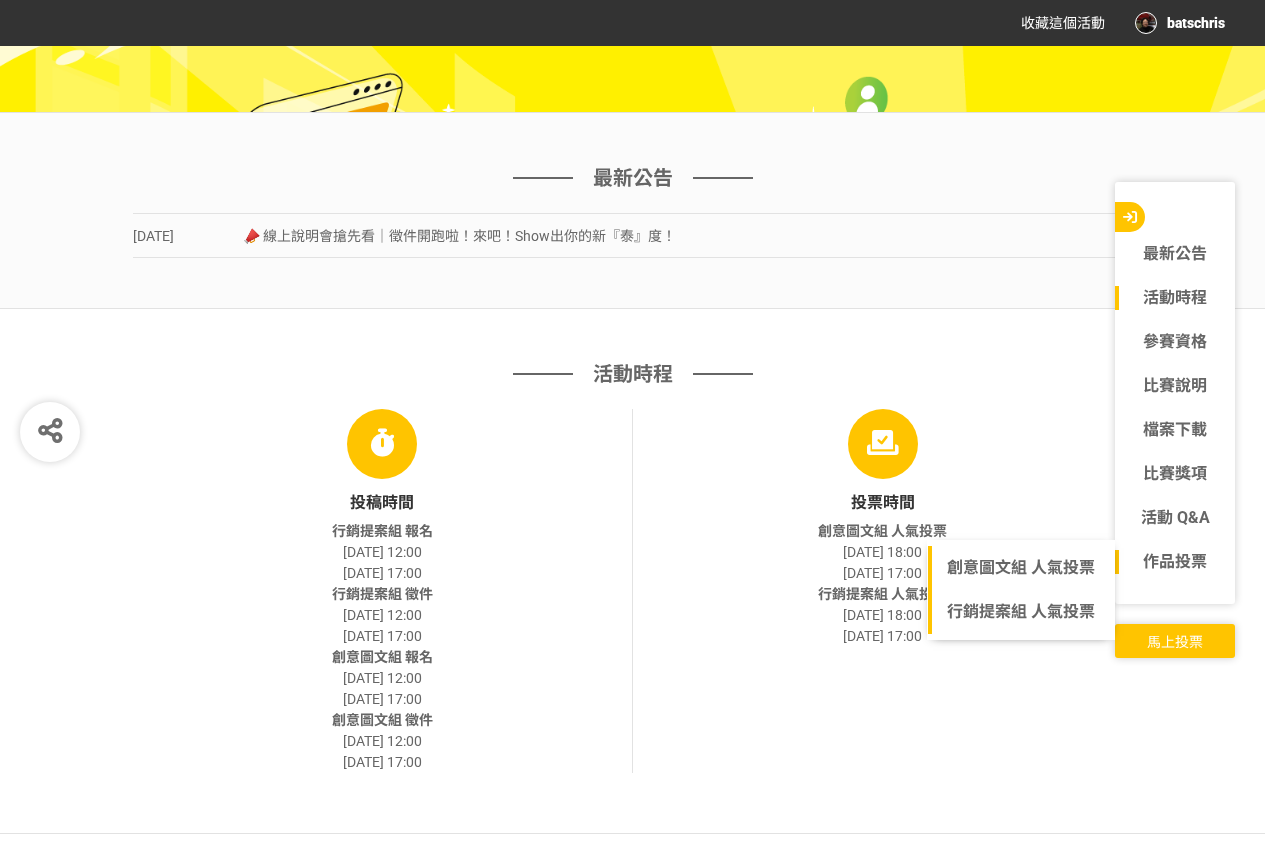 click on "作品投票" at bounding box center (1175, 561) 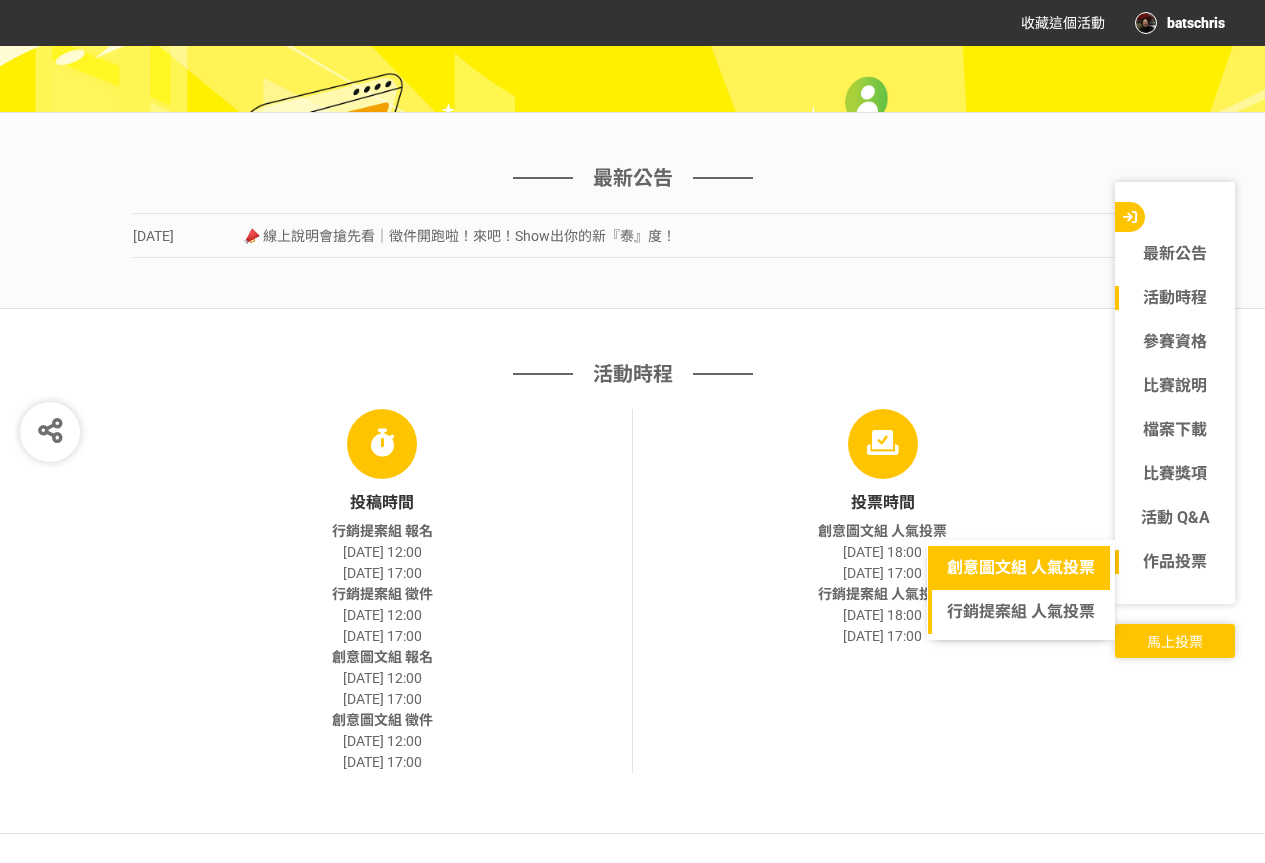 click on "創意圖文組 人氣投票" 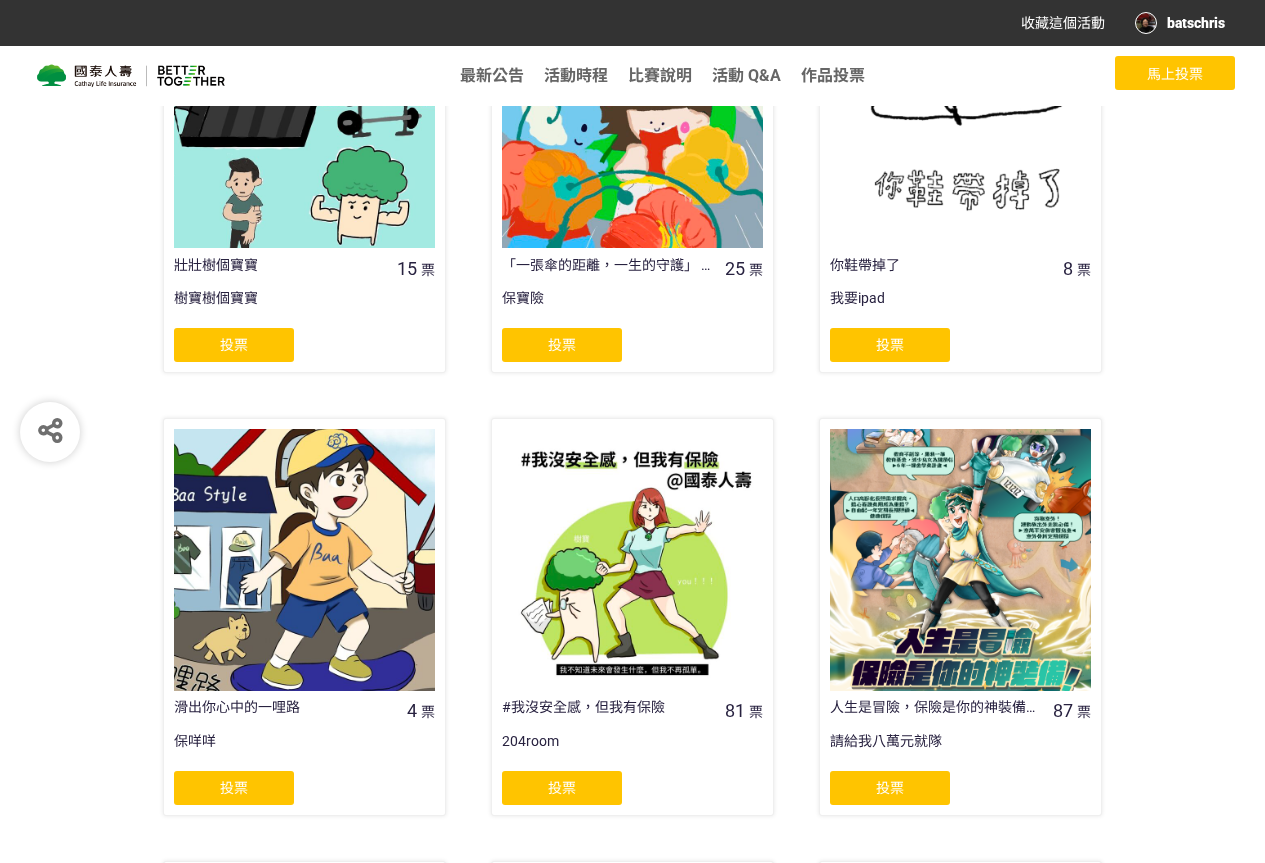 scroll, scrollTop: 167, scrollLeft: 0, axis: vertical 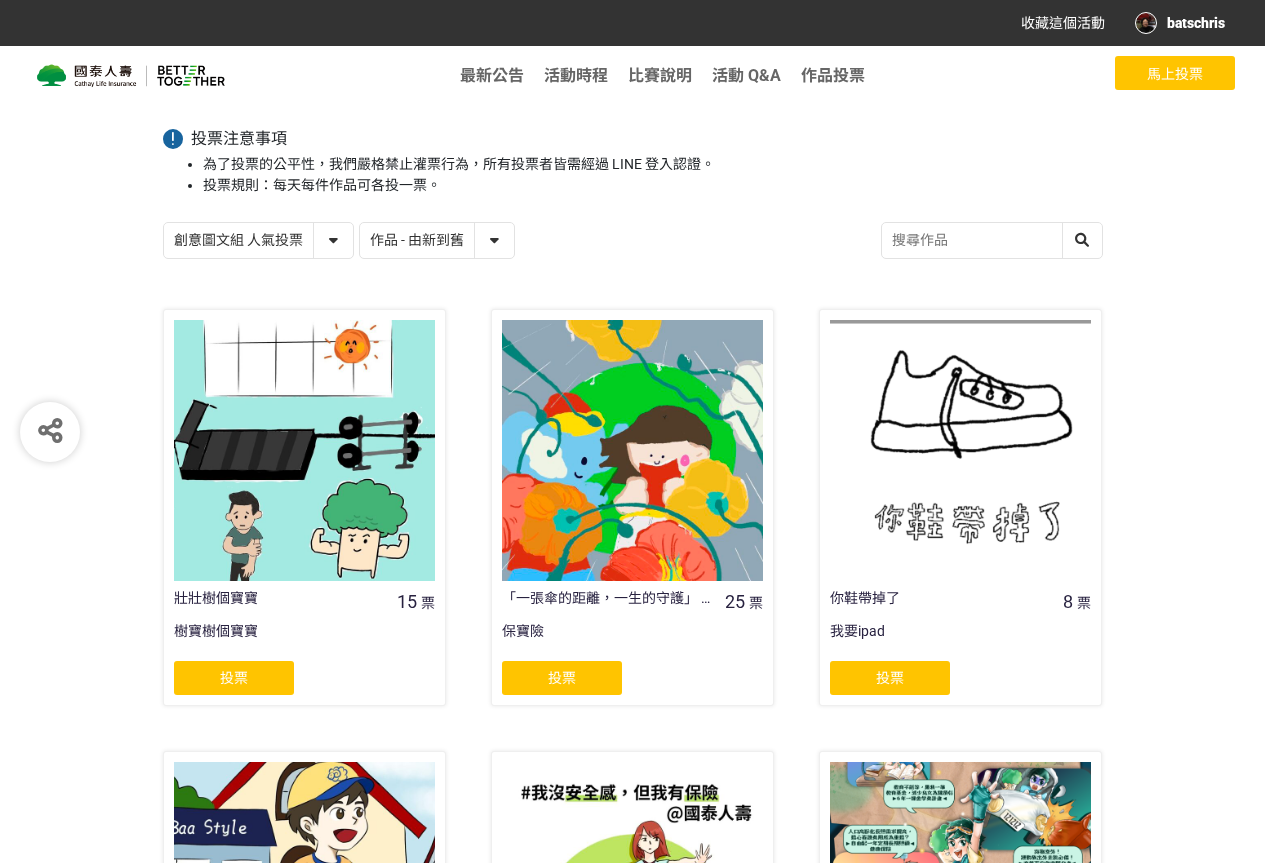 click on "作品 - 由新到舊 作品 - 由舊到新 票數 - 由多到少 票數 - 由少到多" at bounding box center (437, 240) 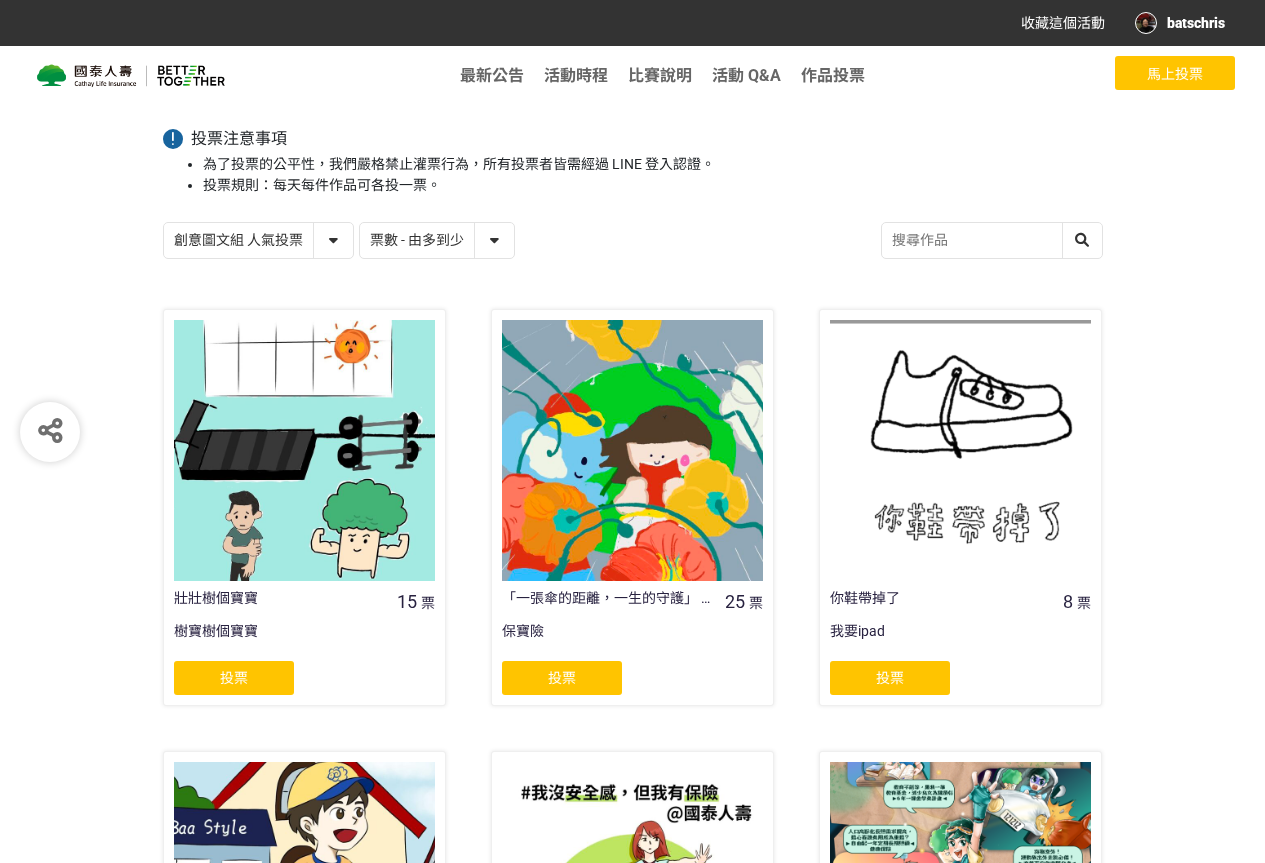 click on "作品 - 由新到舊 作品 - 由舊到新 票數 - 由多到少 票數 - 由少到多" at bounding box center [437, 240] 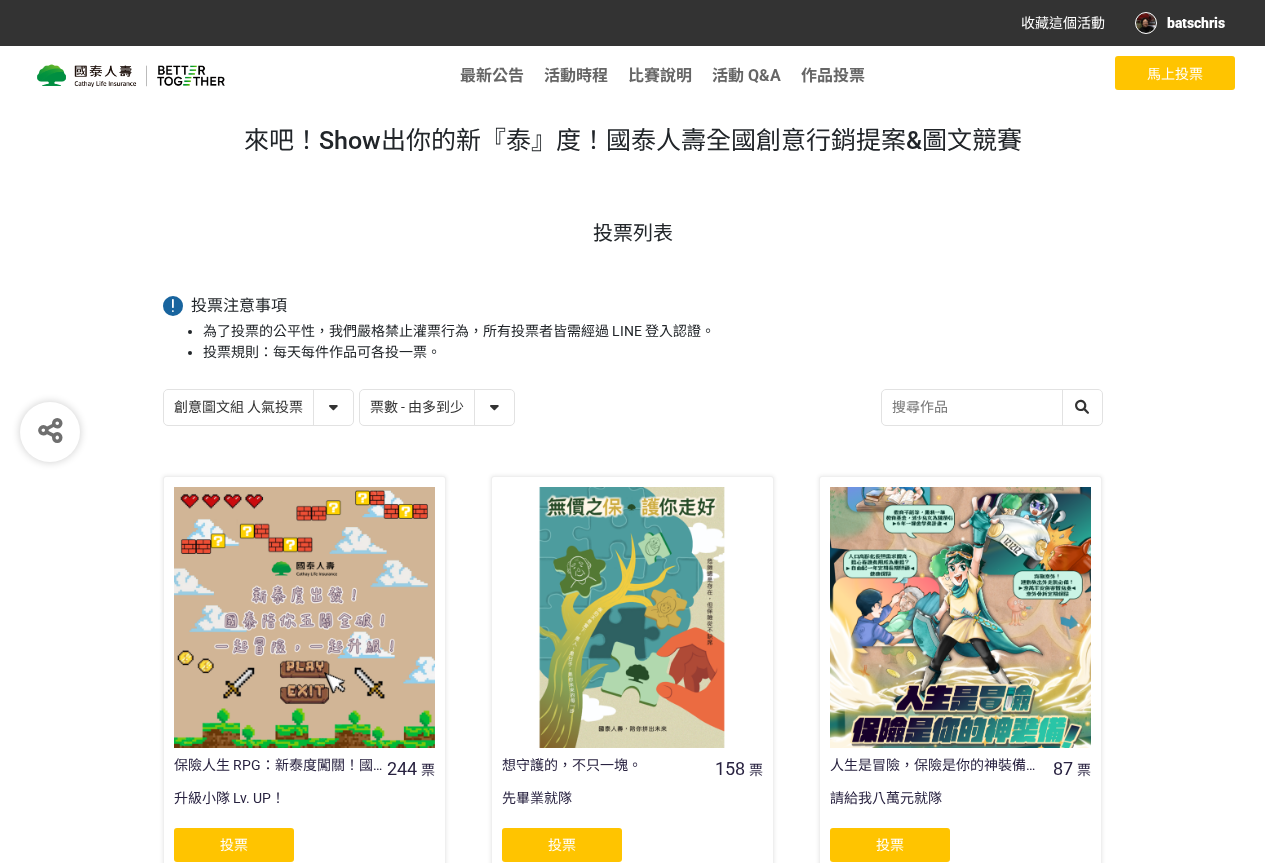 scroll, scrollTop: 167, scrollLeft: 0, axis: vertical 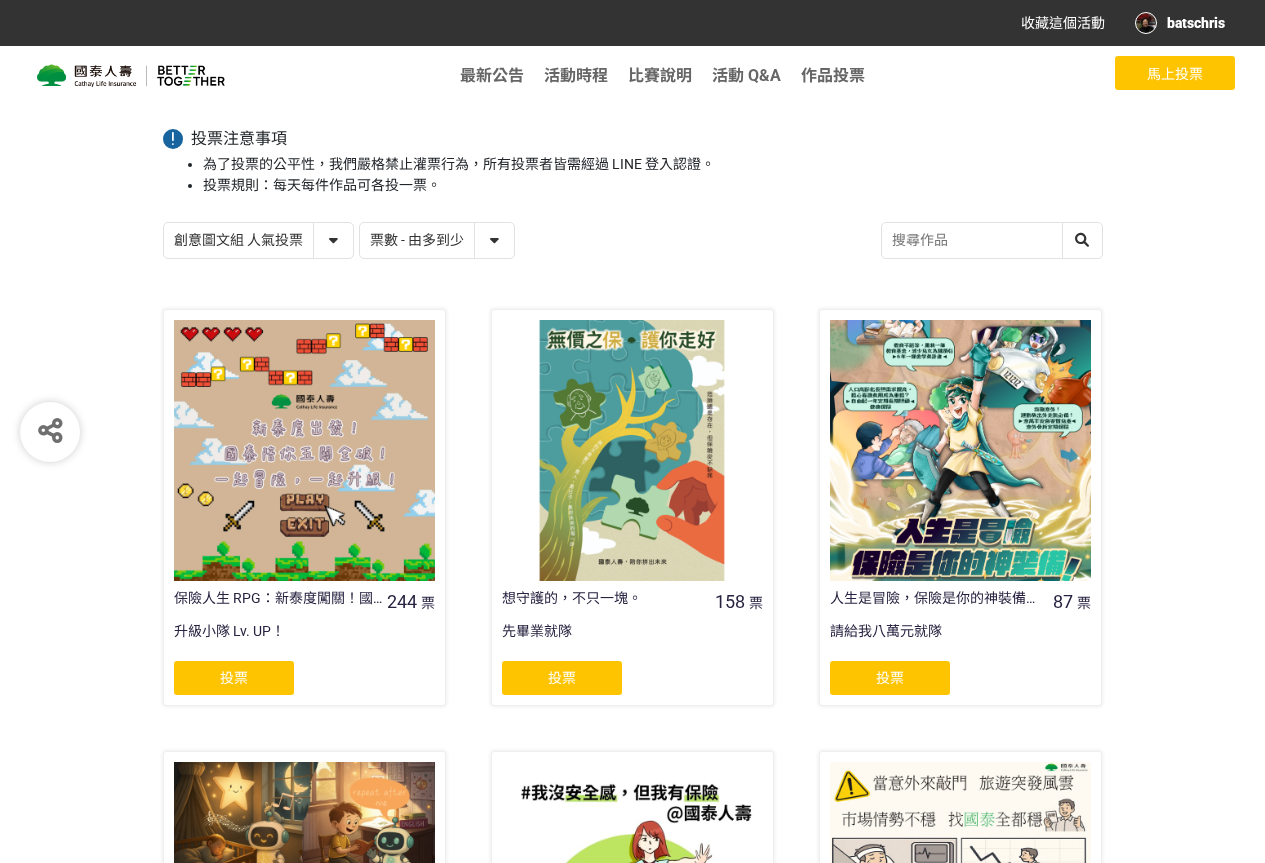 click on "投票" at bounding box center [562, 678] 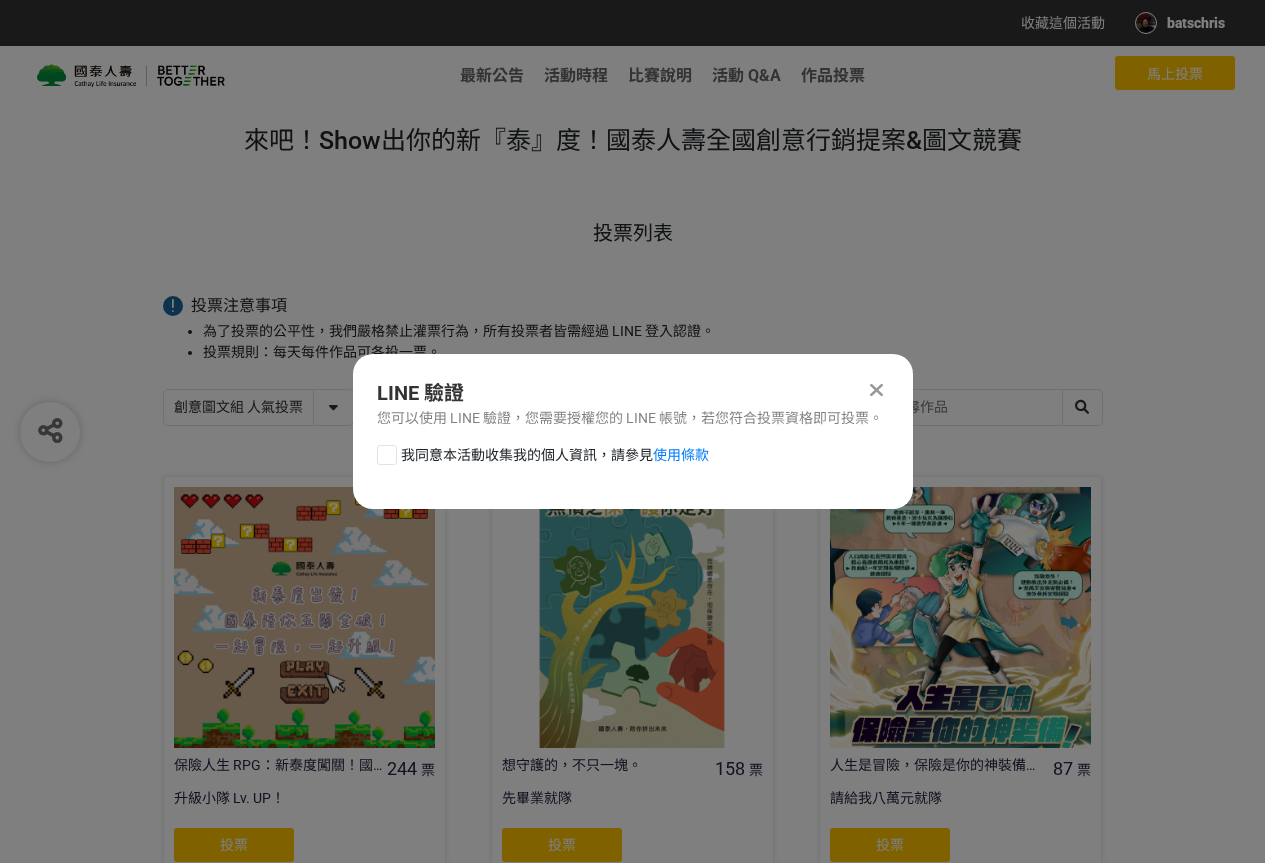 click on "我同意本活動收集我的個人資訊，請參見  使用條款" at bounding box center [555, 455] 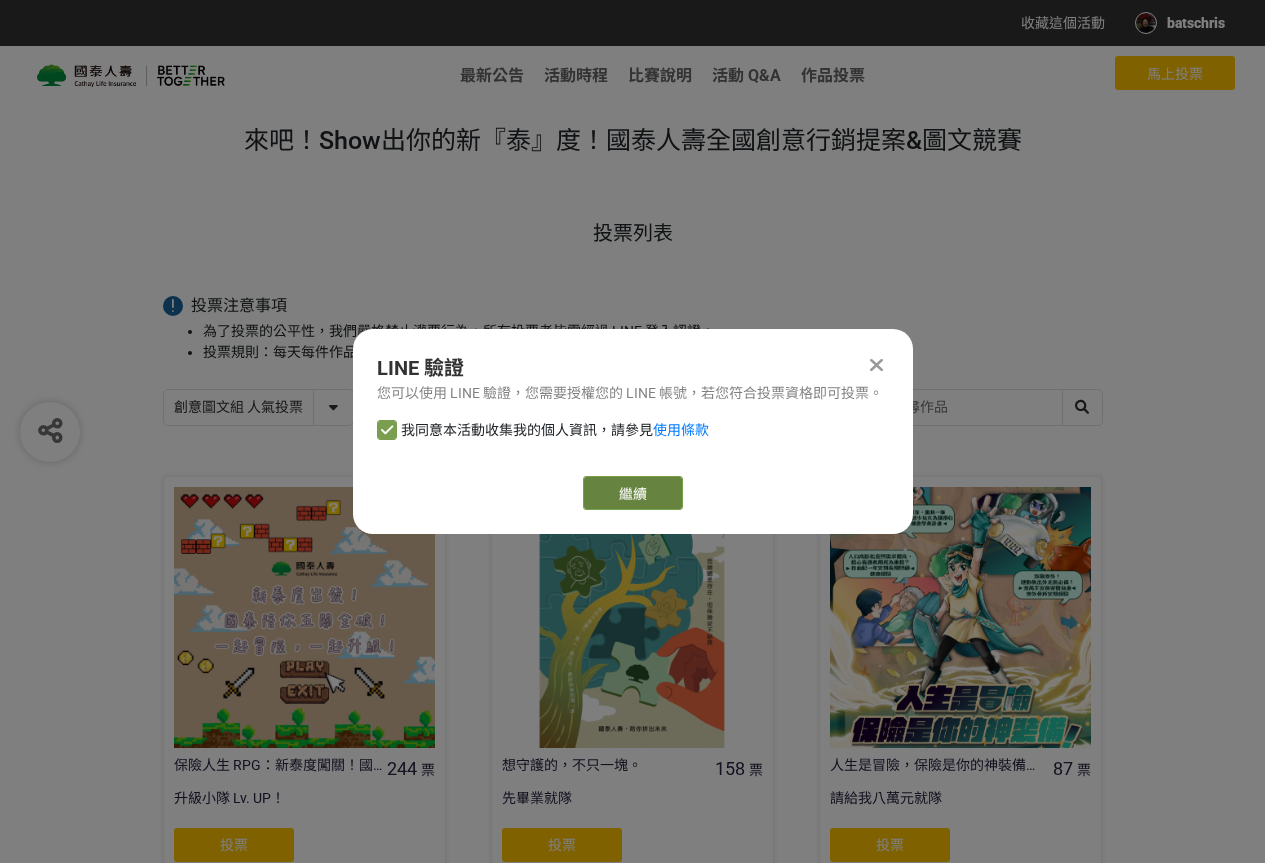 click on "繼續" at bounding box center [633, 493] 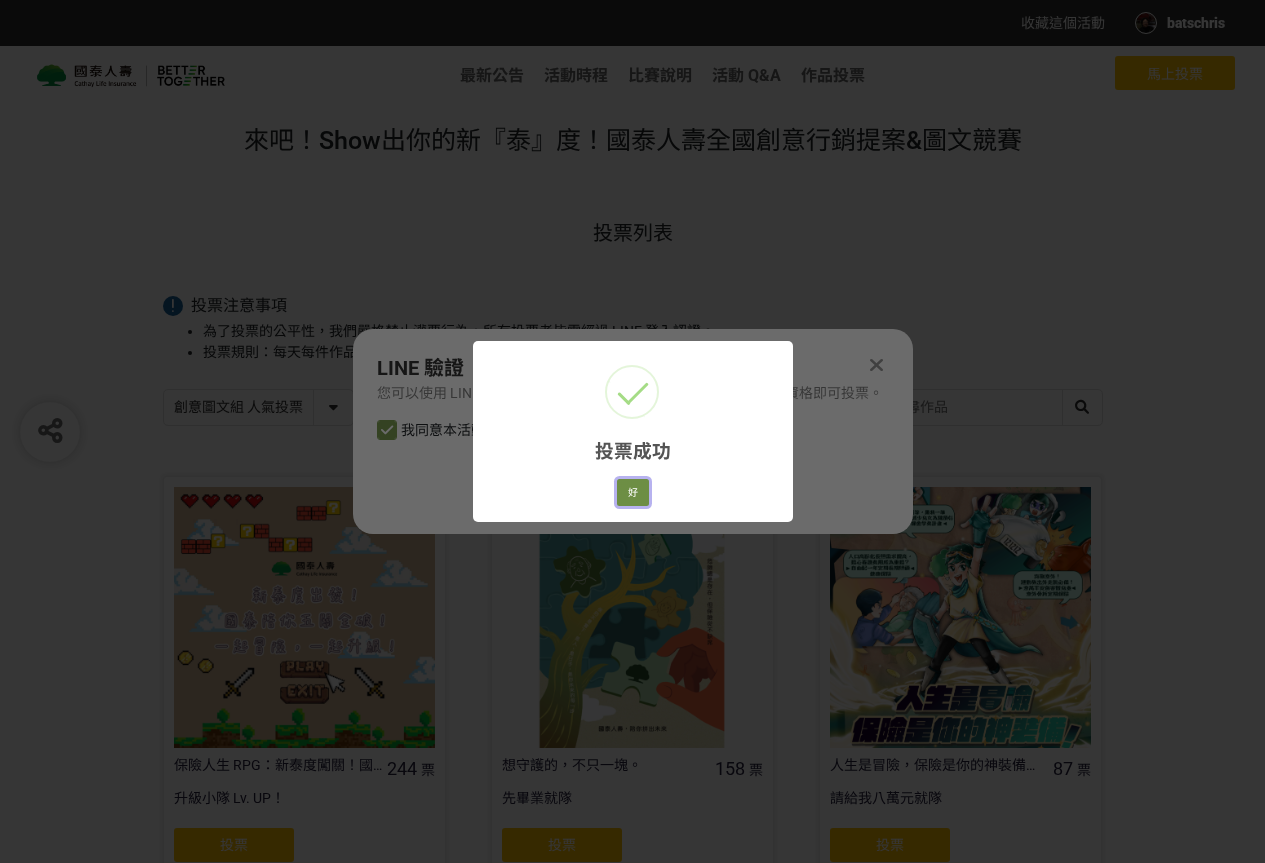 click on "好" at bounding box center [633, 493] 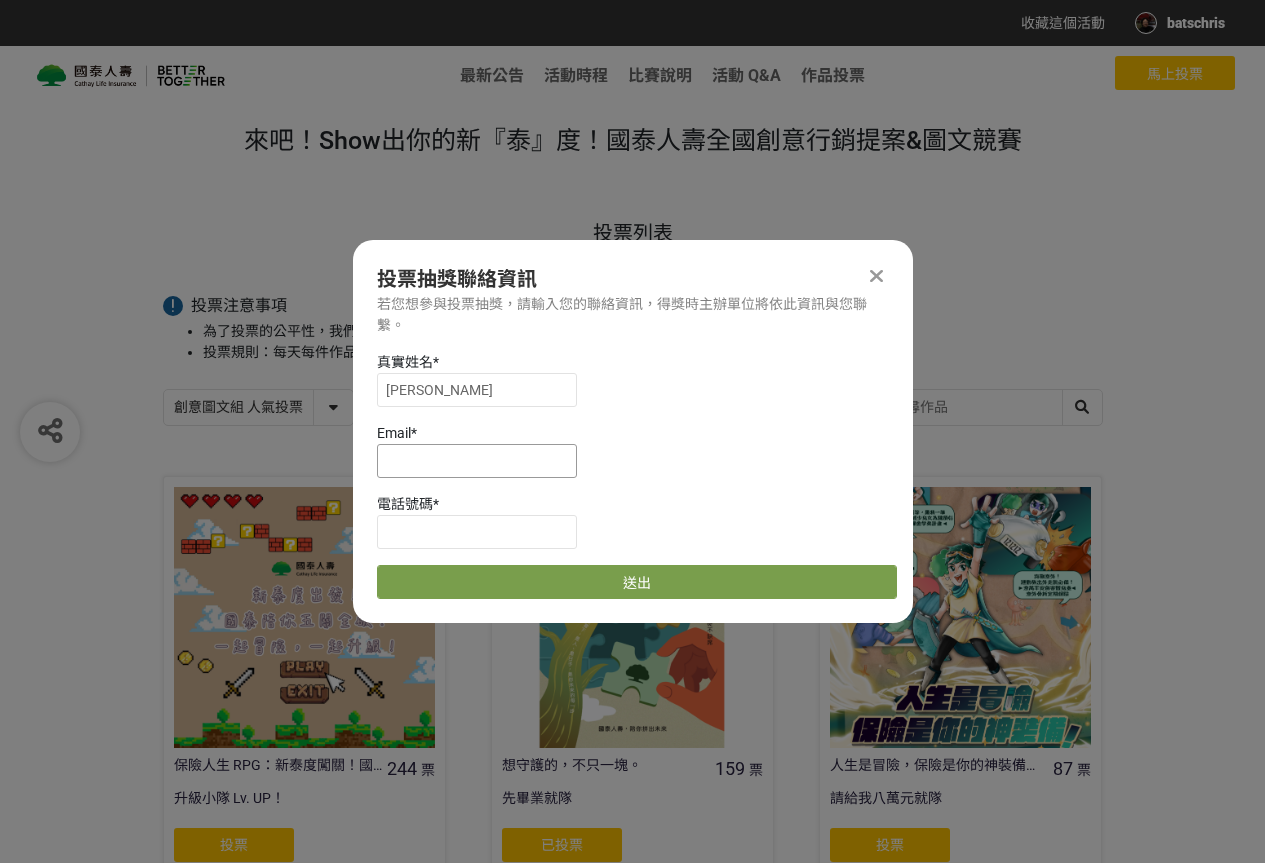 click at bounding box center [477, 461] 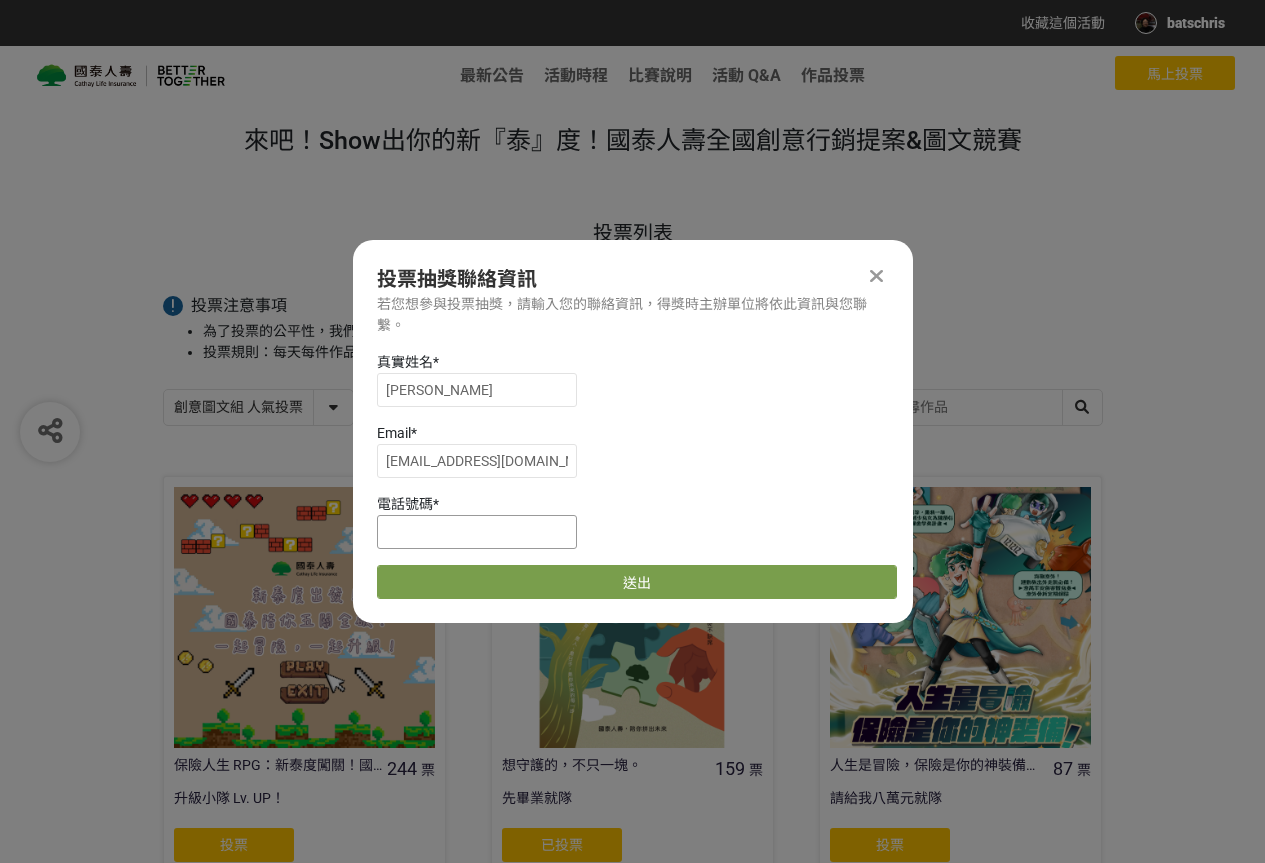 type on "0934146196" 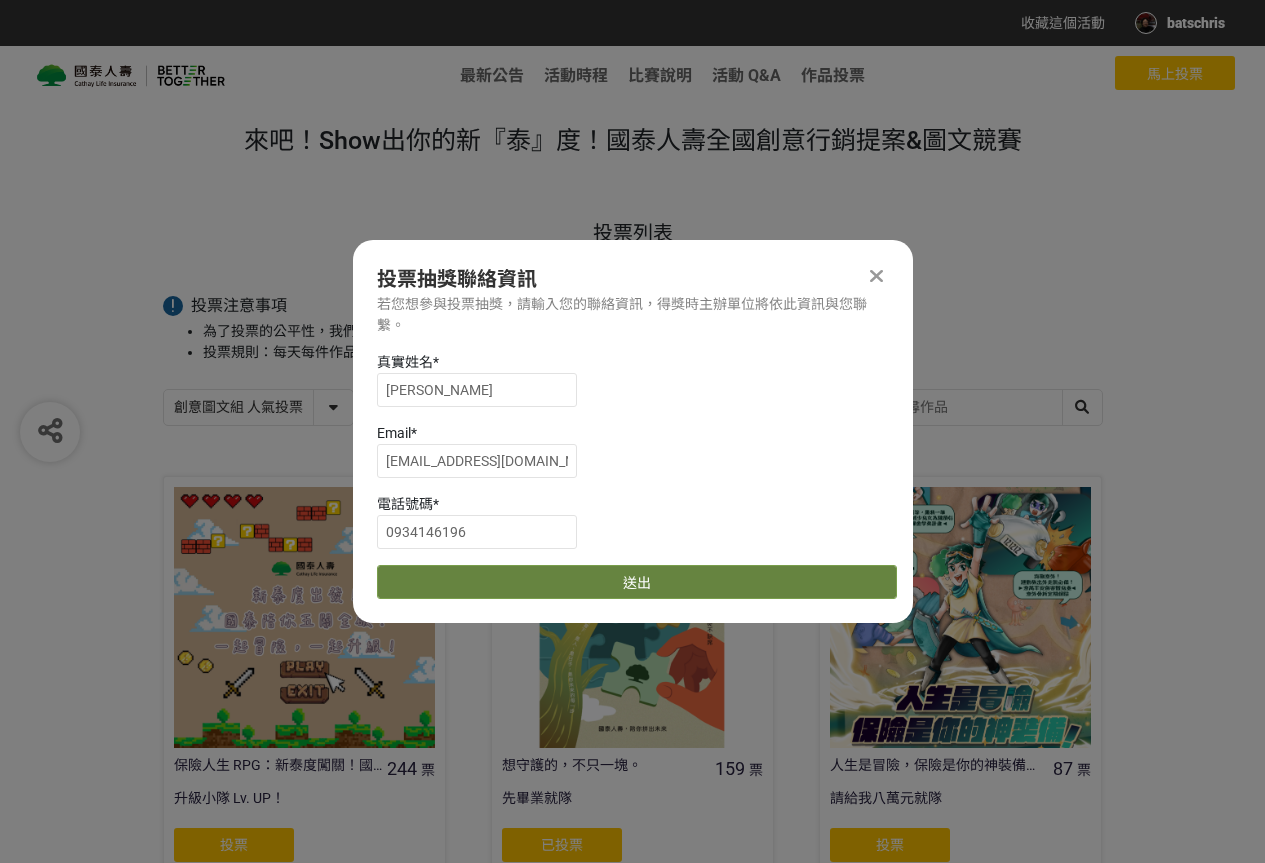 click on "送出" at bounding box center [637, 582] 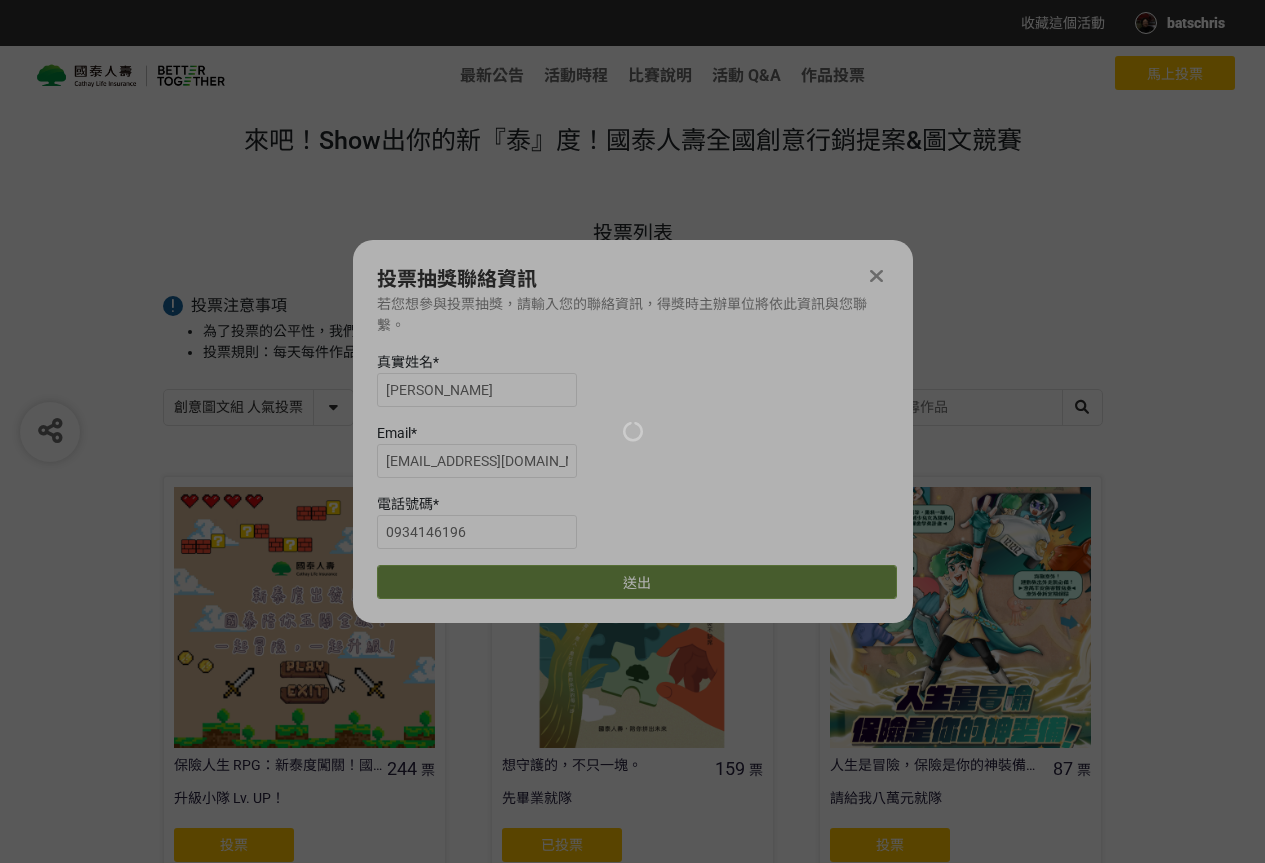 scroll, scrollTop: 167, scrollLeft: 0, axis: vertical 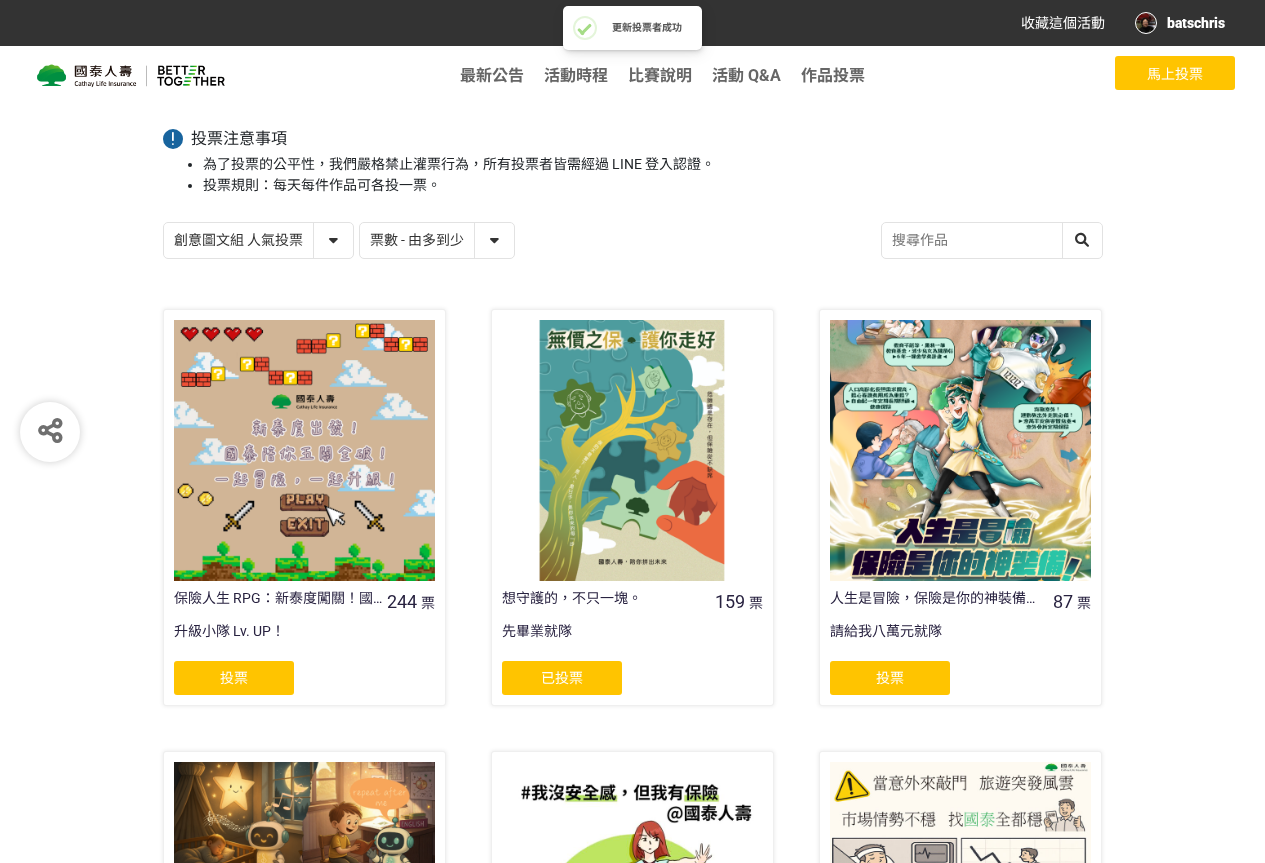 click on "投票" 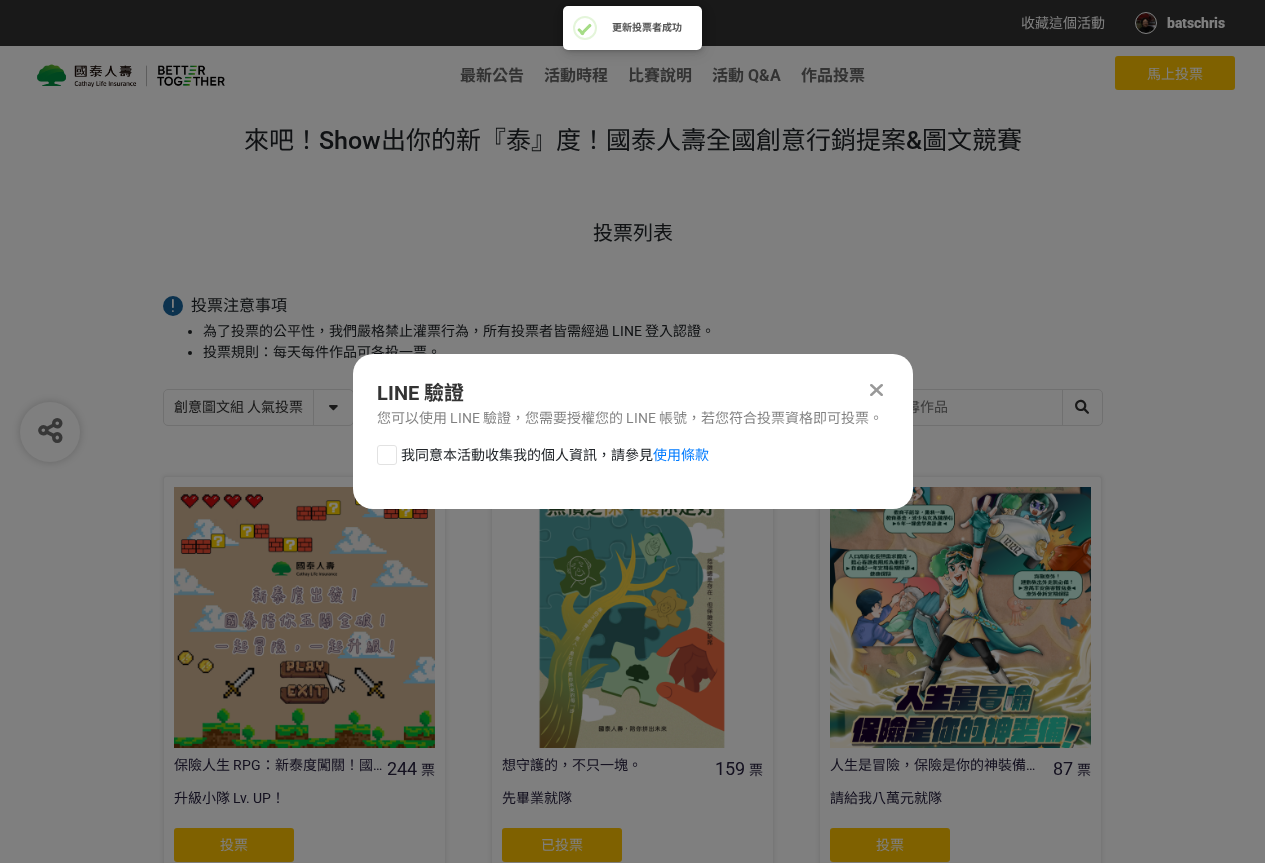 scroll, scrollTop: 0, scrollLeft: 0, axis: both 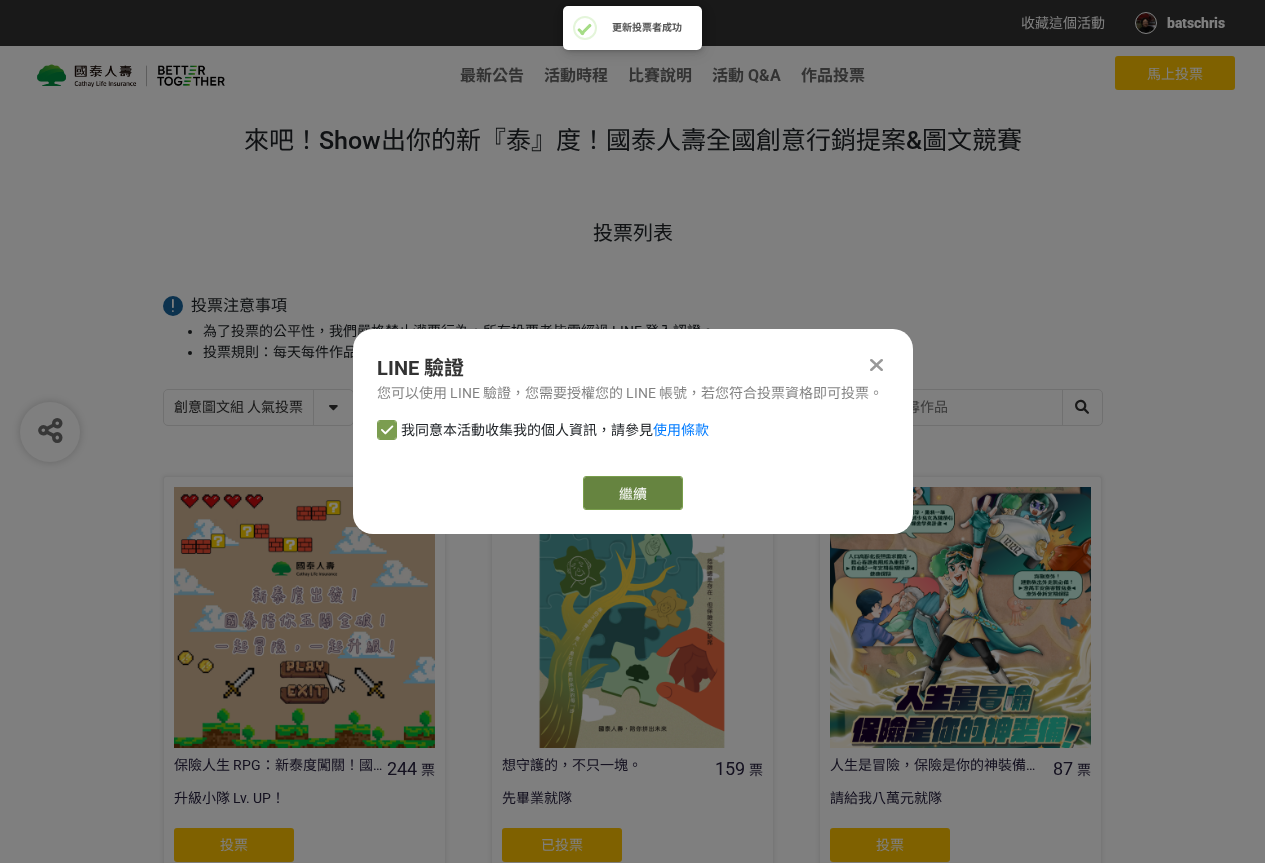 click on "繼續" at bounding box center [633, 493] 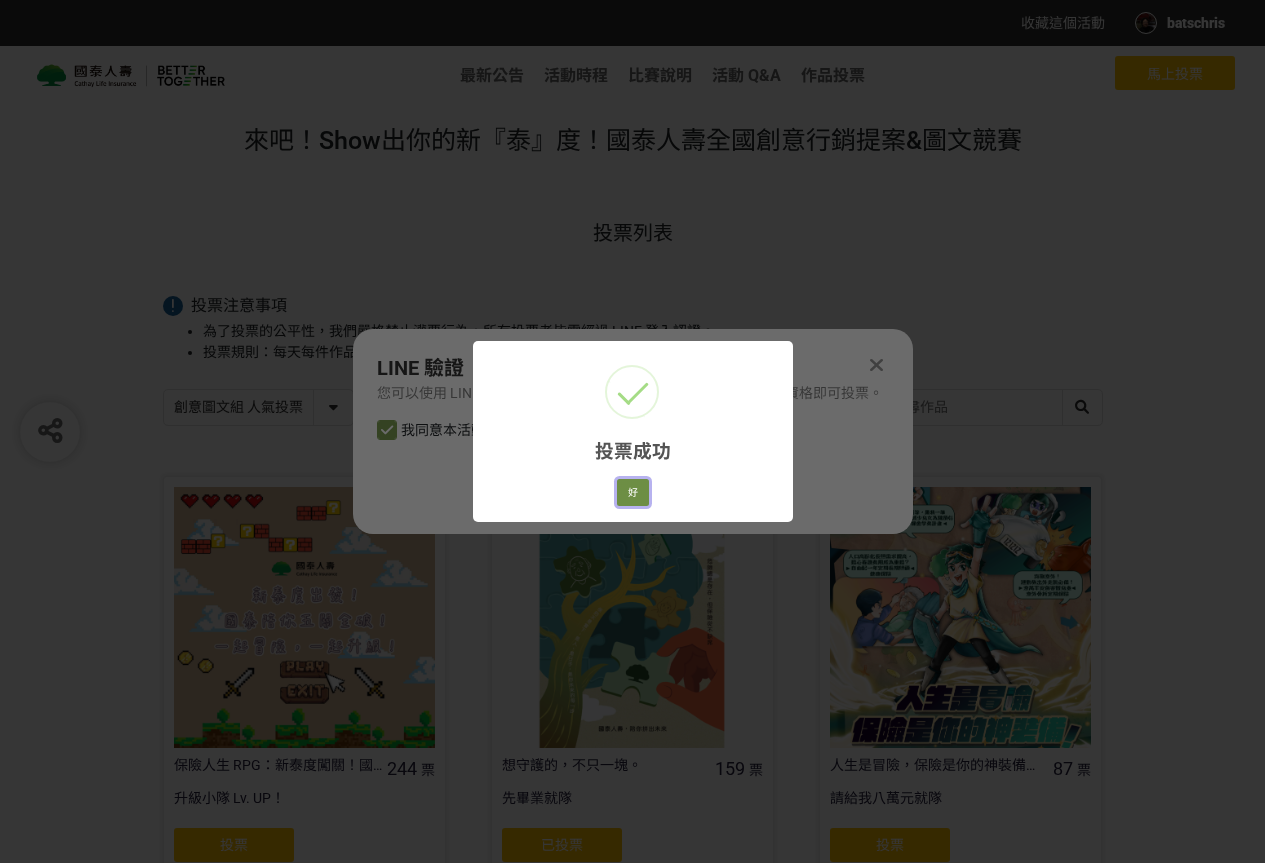 click on "好" at bounding box center (633, 493) 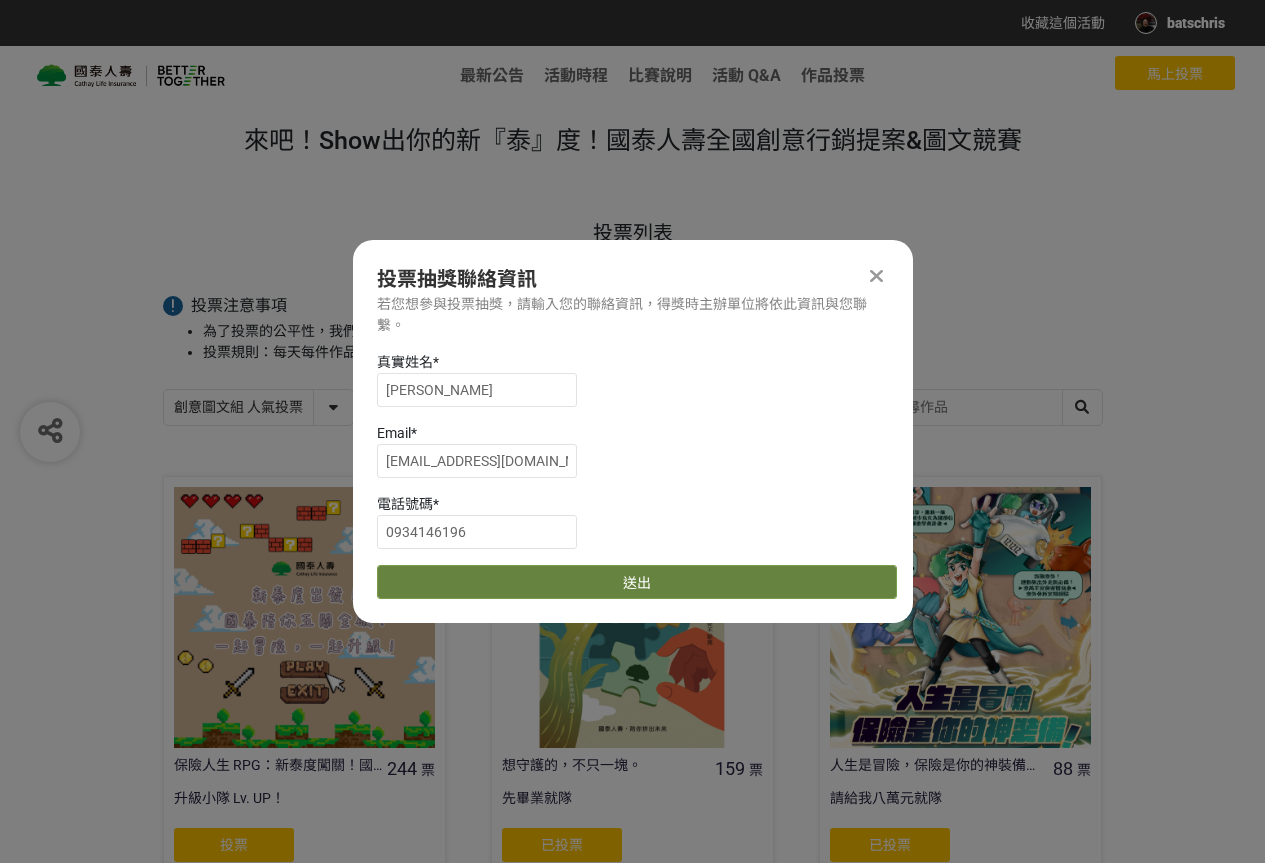 click on "送出" at bounding box center (637, 582) 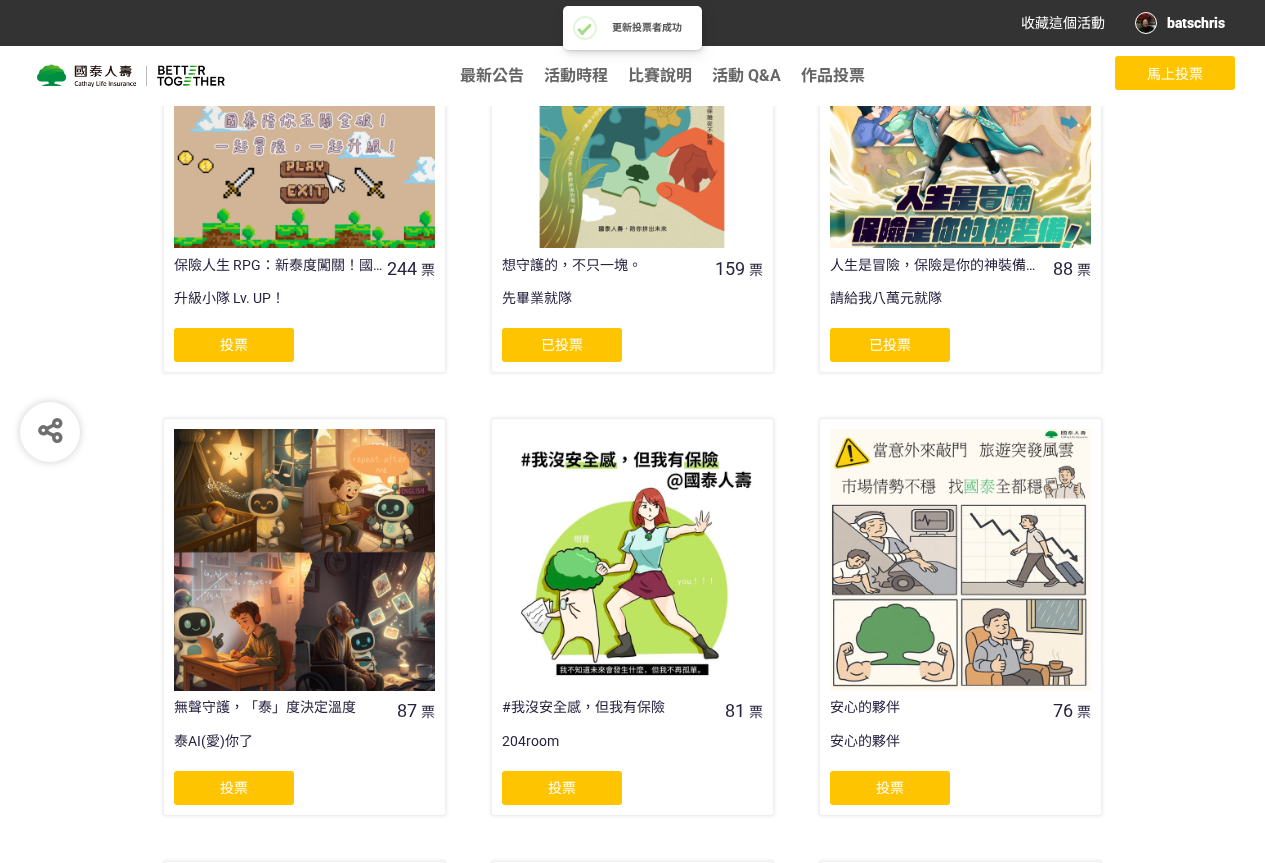 scroll, scrollTop: 834, scrollLeft: 0, axis: vertical 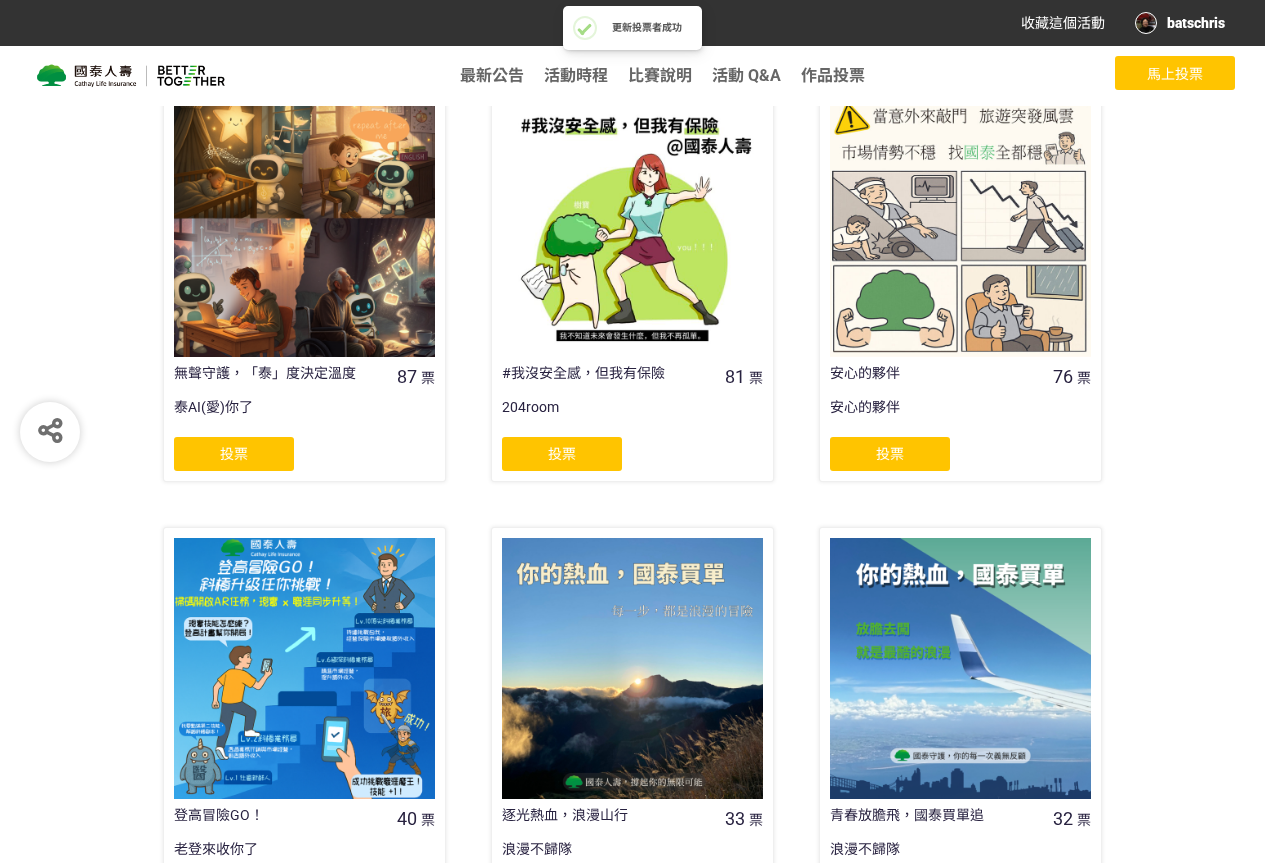 click on "投票" 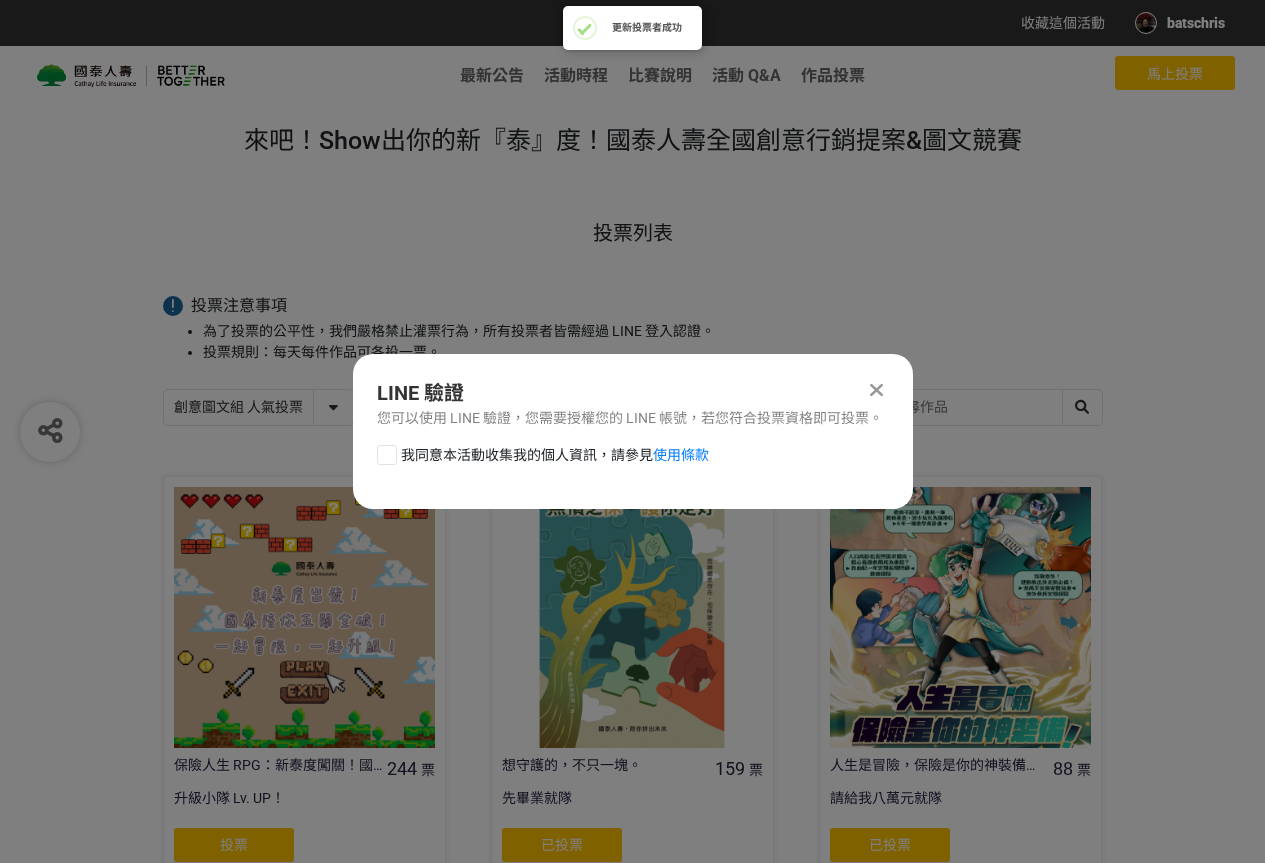 scroll, scrollTop: 0, scrollLeft: 0, axis: both 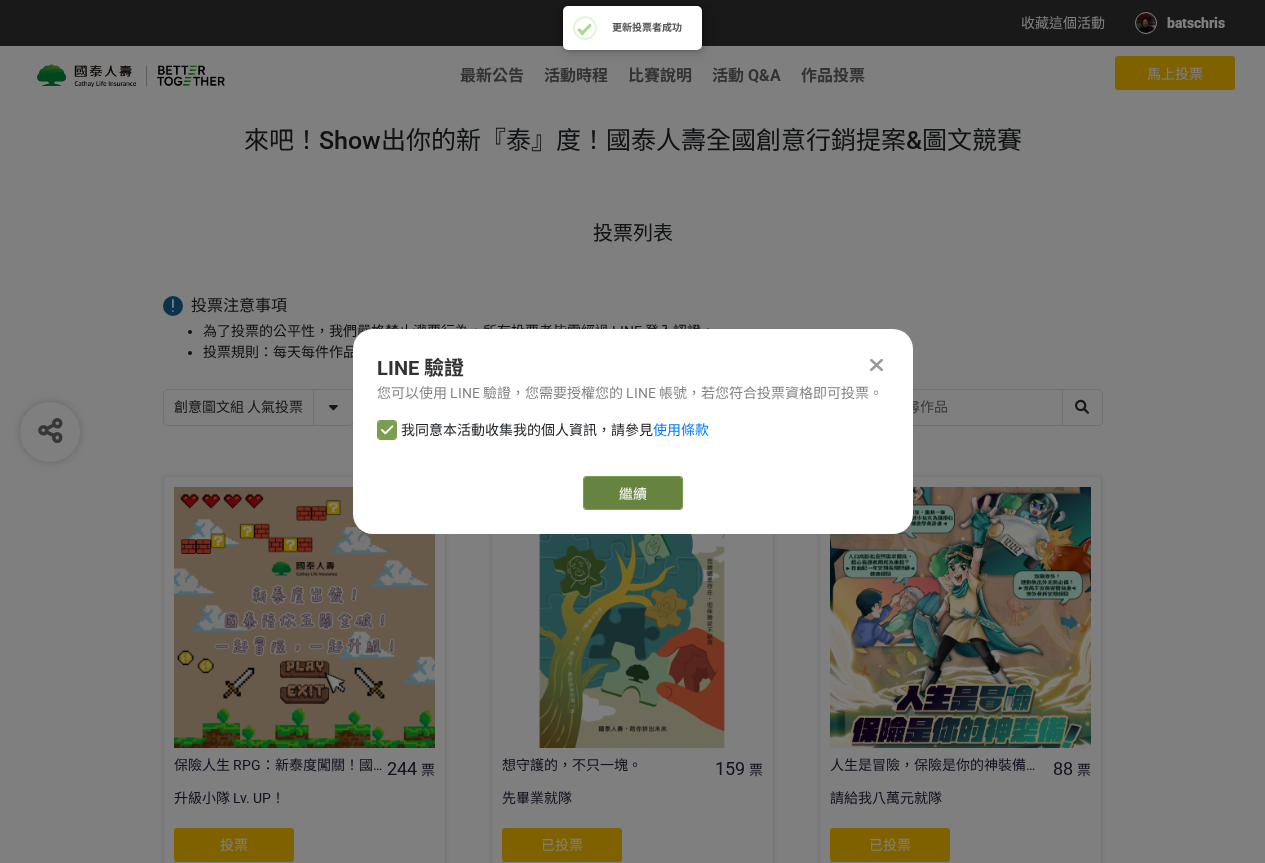 click on "繼續" at bounding box center [633, 493] 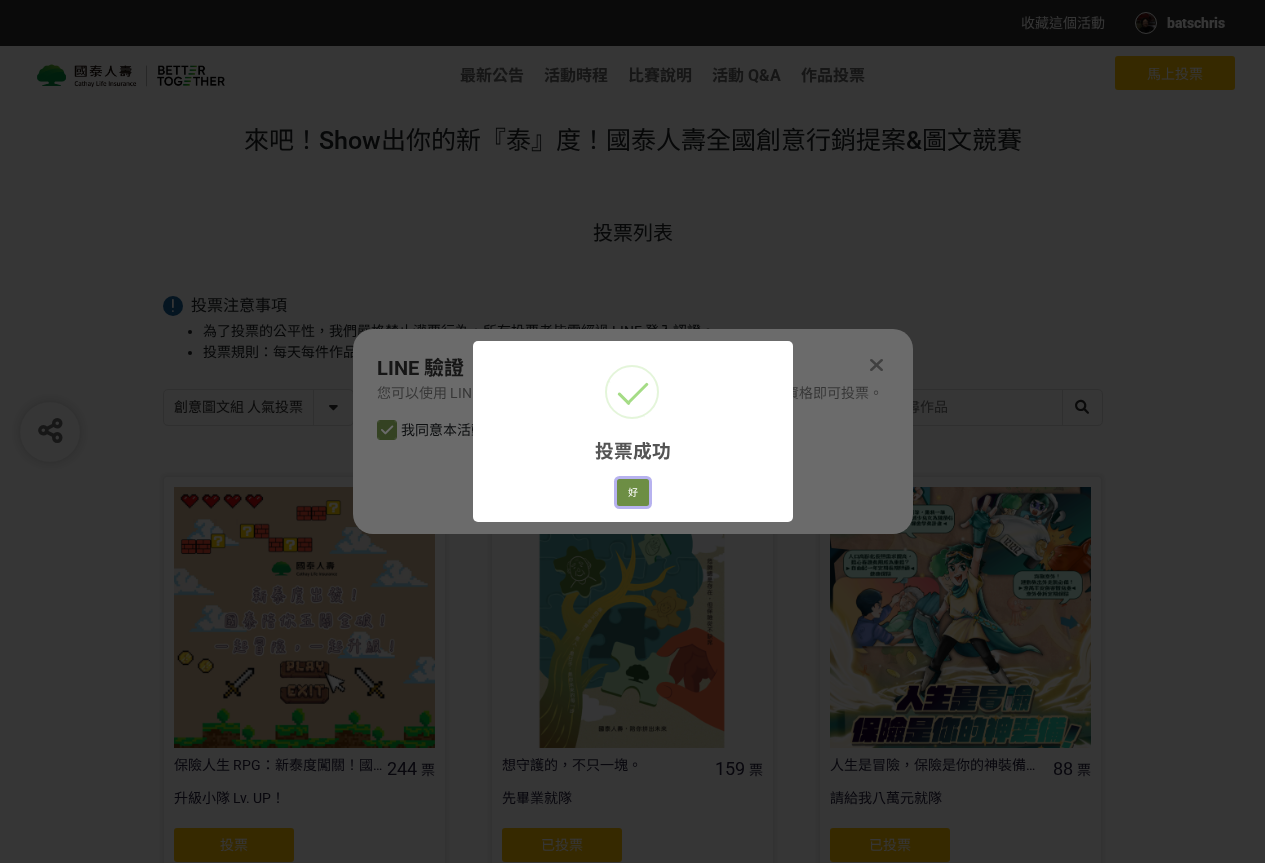 click on "好" at bounding box center [633, 493] 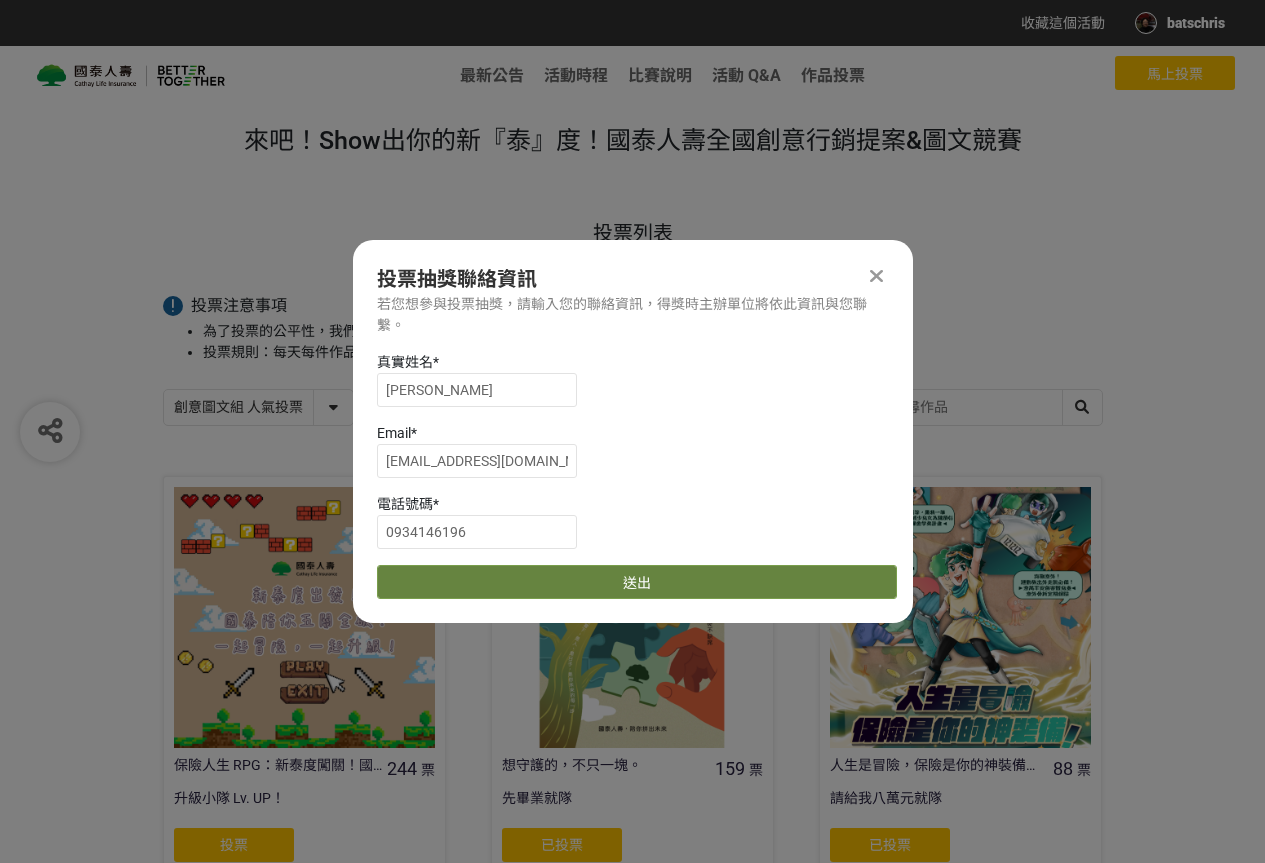 click on "送出" at bounding box center [637, 582] 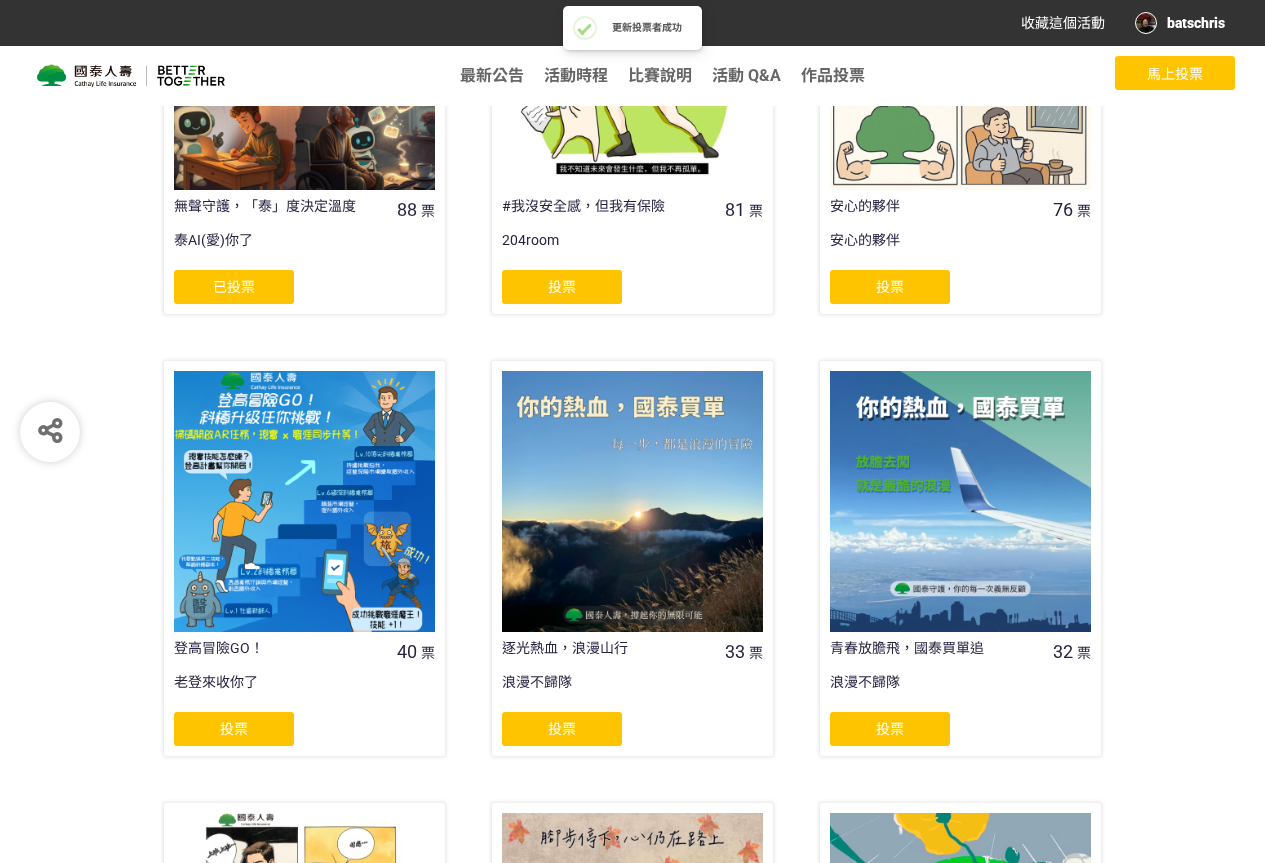 scroll, scrollTop: 834, scrollLeft: 0, axis: vertical 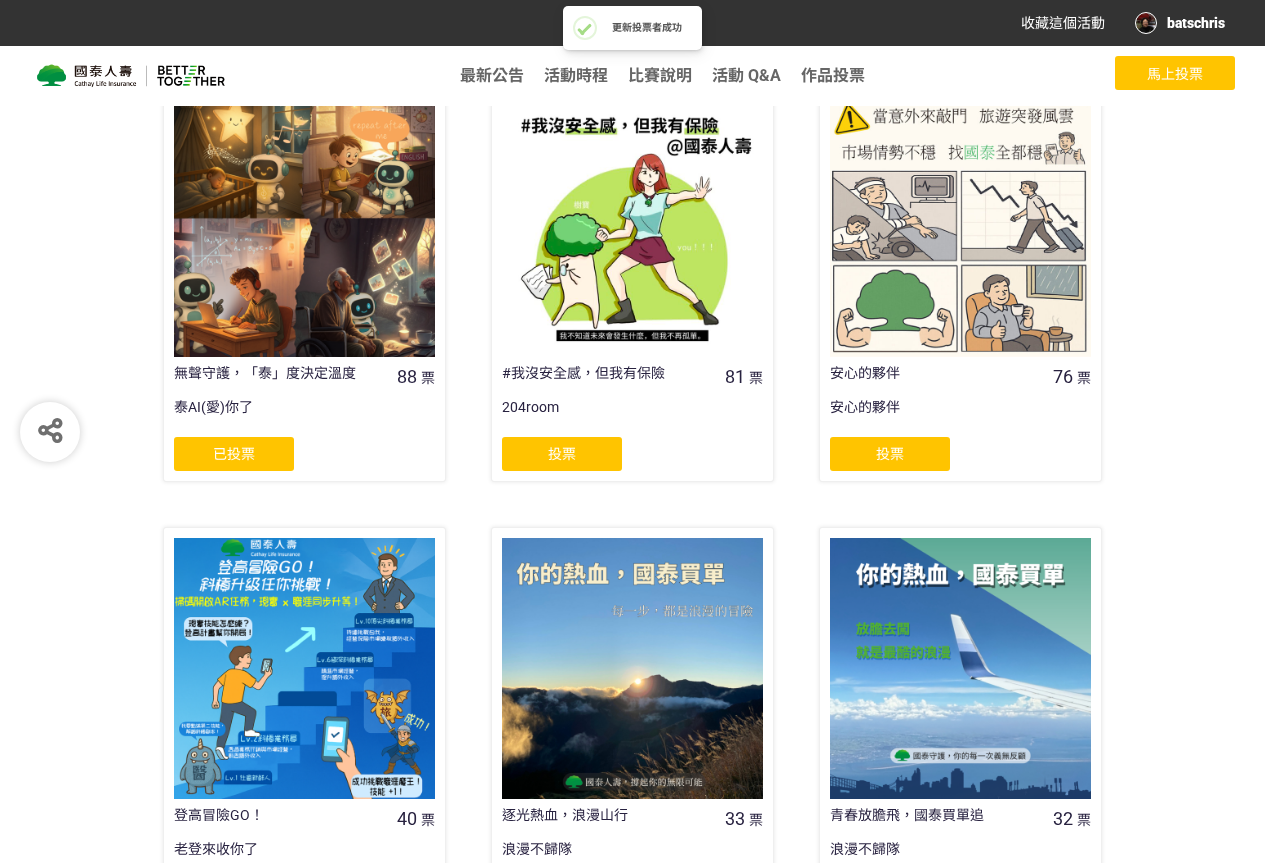 click on "投票" 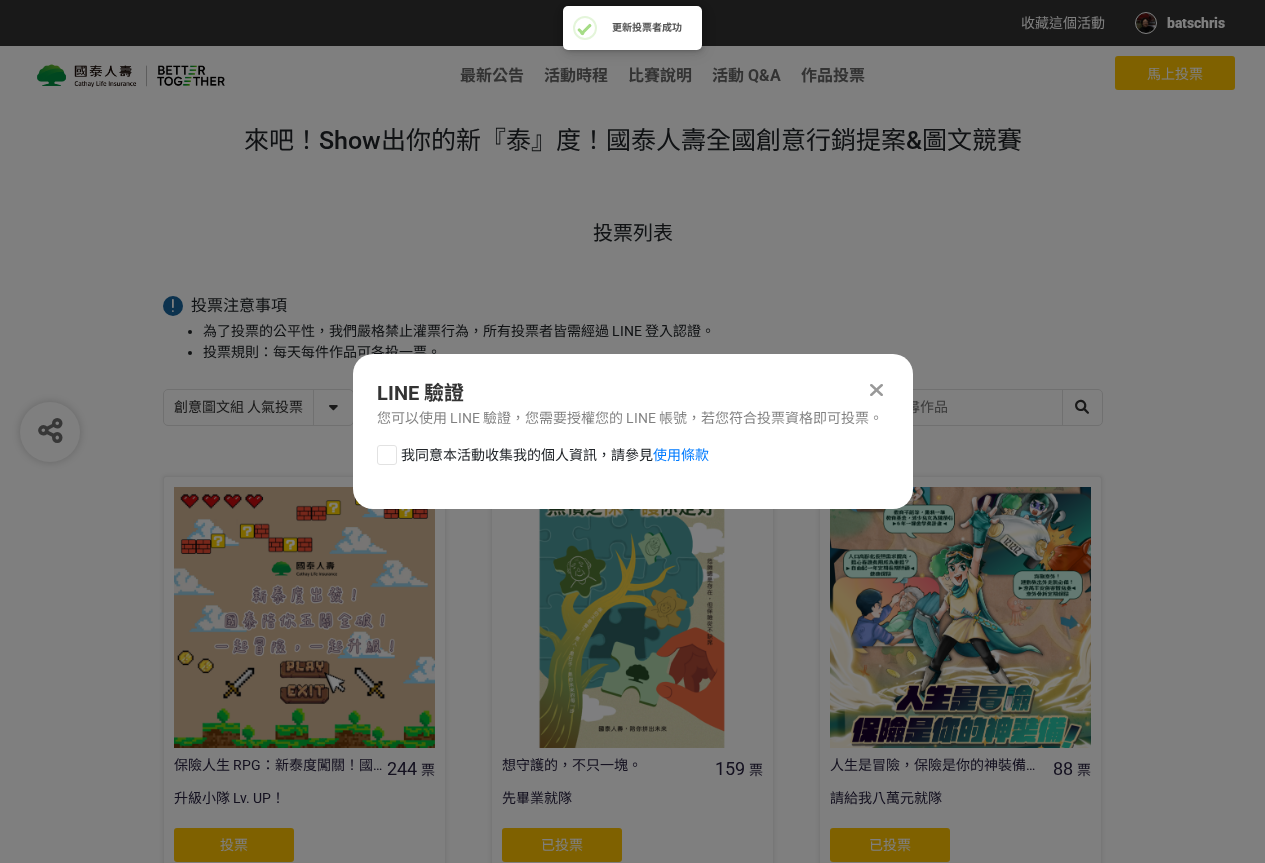 scroll, scrollTop: 0, scrollLeft: 0, axis: both 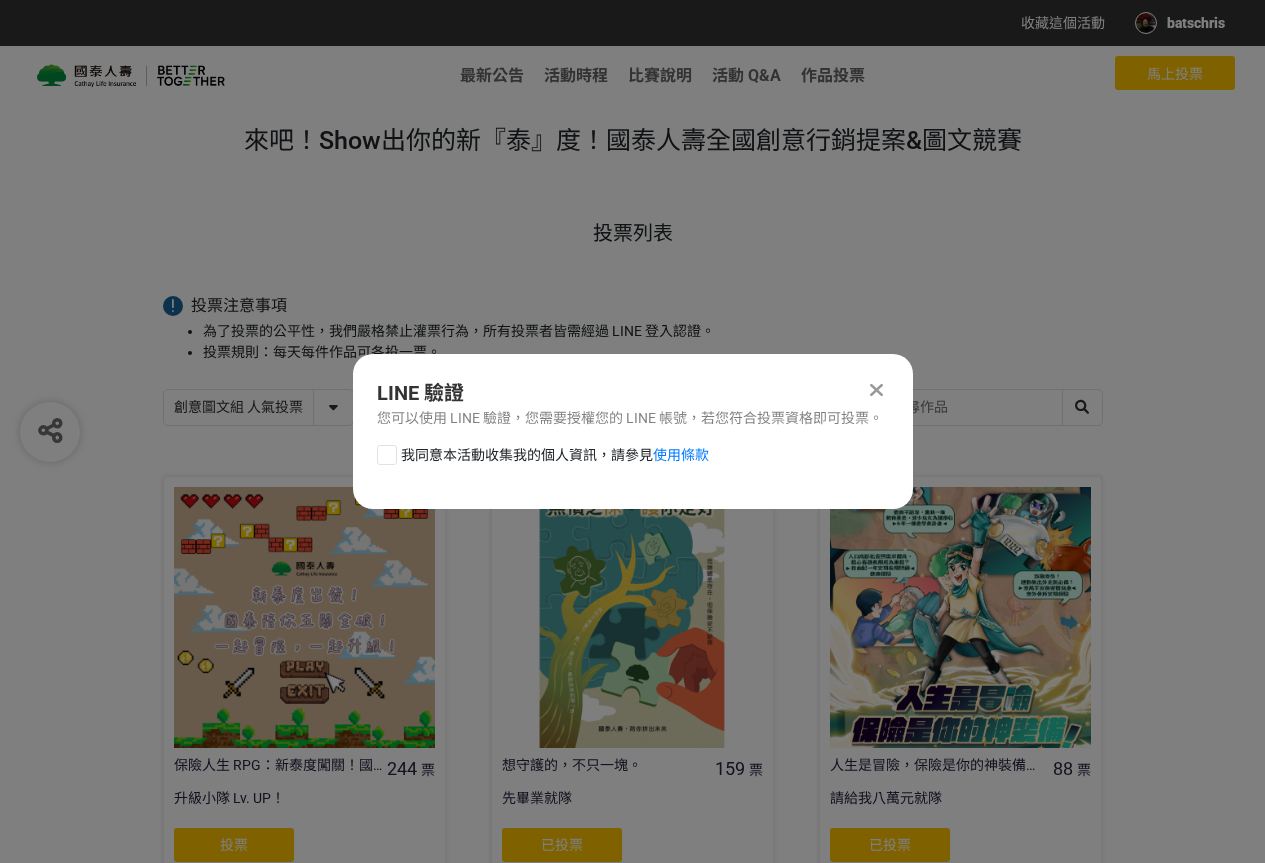 click on "我同意本活動收集我的個人資訊，請參見  使用條款" at bounding box center [555, 455] 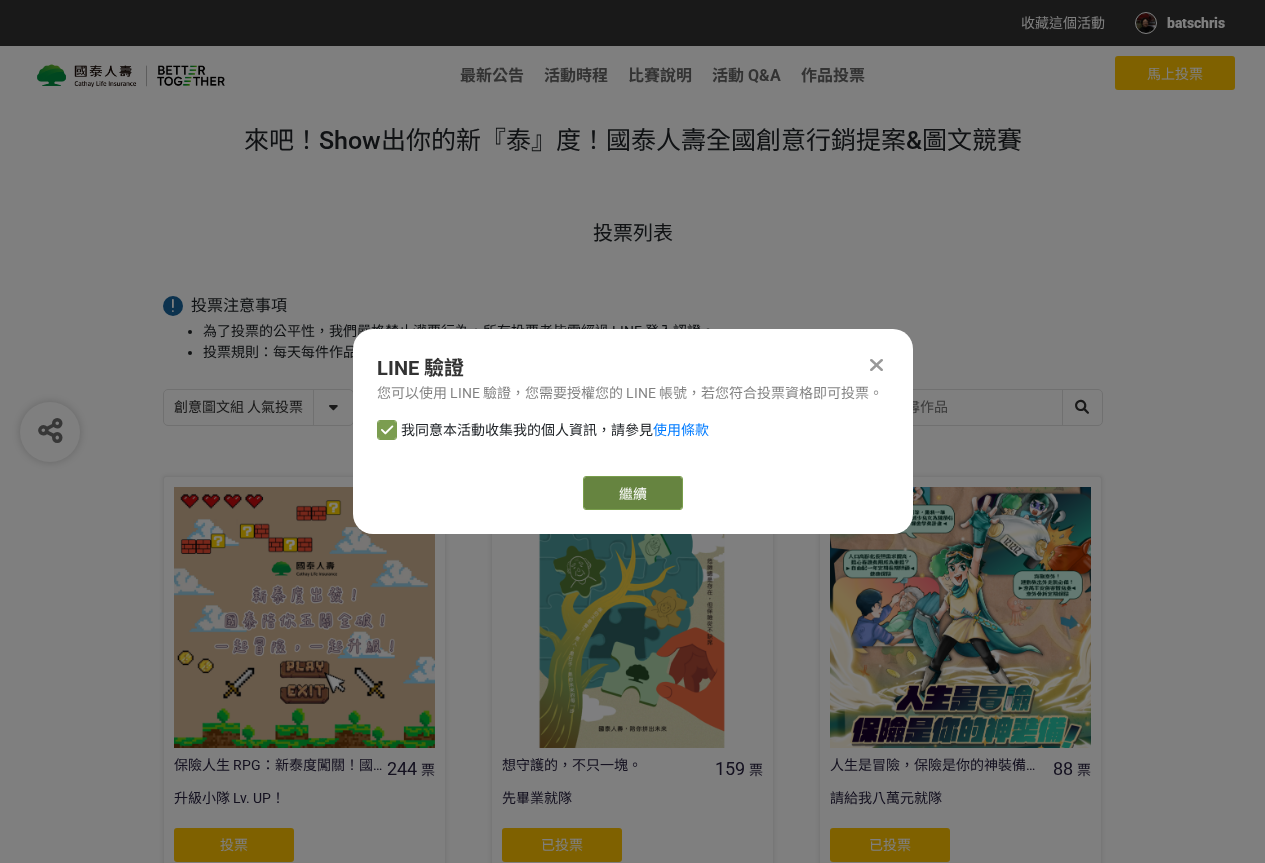 click on "繼續" at bounding box center [633, 493] 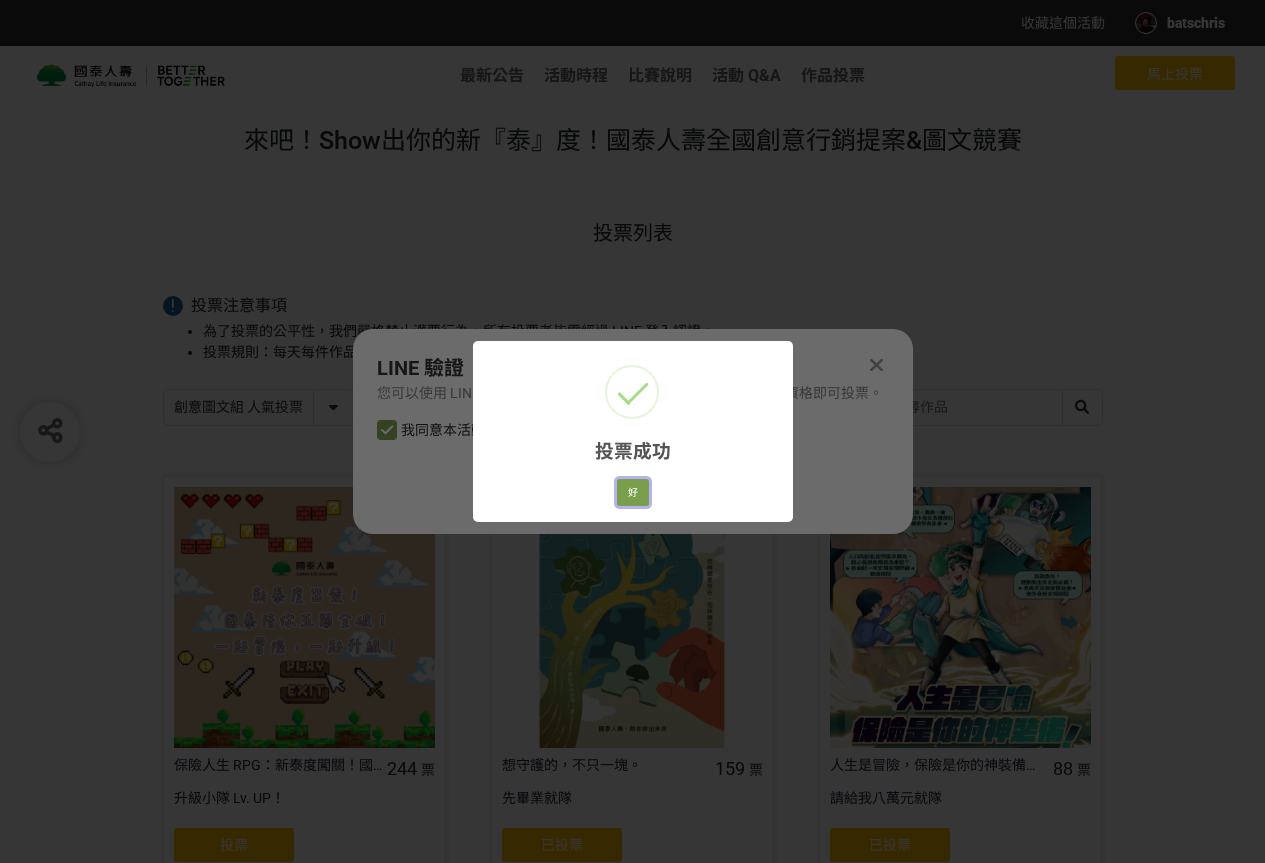 click on "好" at bounding box center [633, 493] 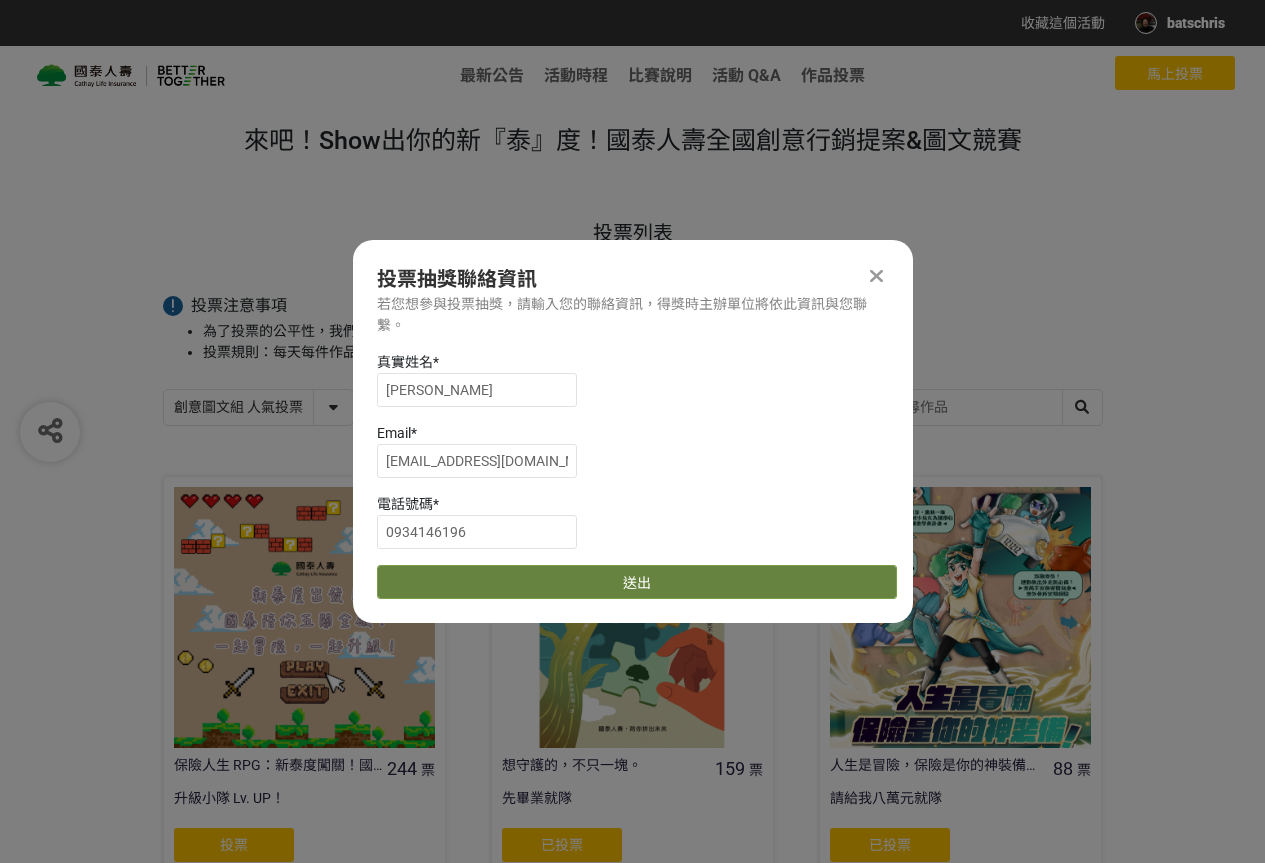 click on "送出" at bounding box center [637, 582] 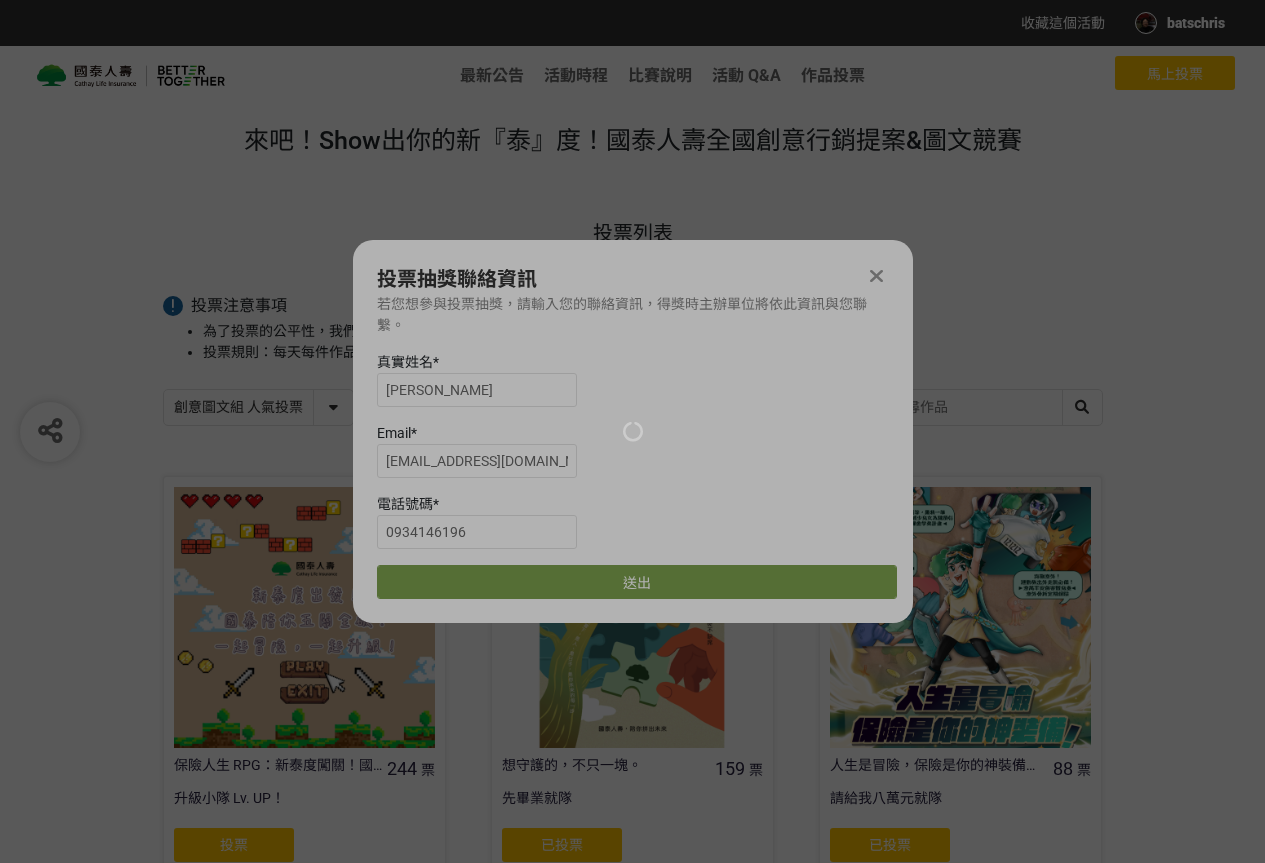 scroll, scrollTop: 834, scrollLeft: 0, axis: vertical 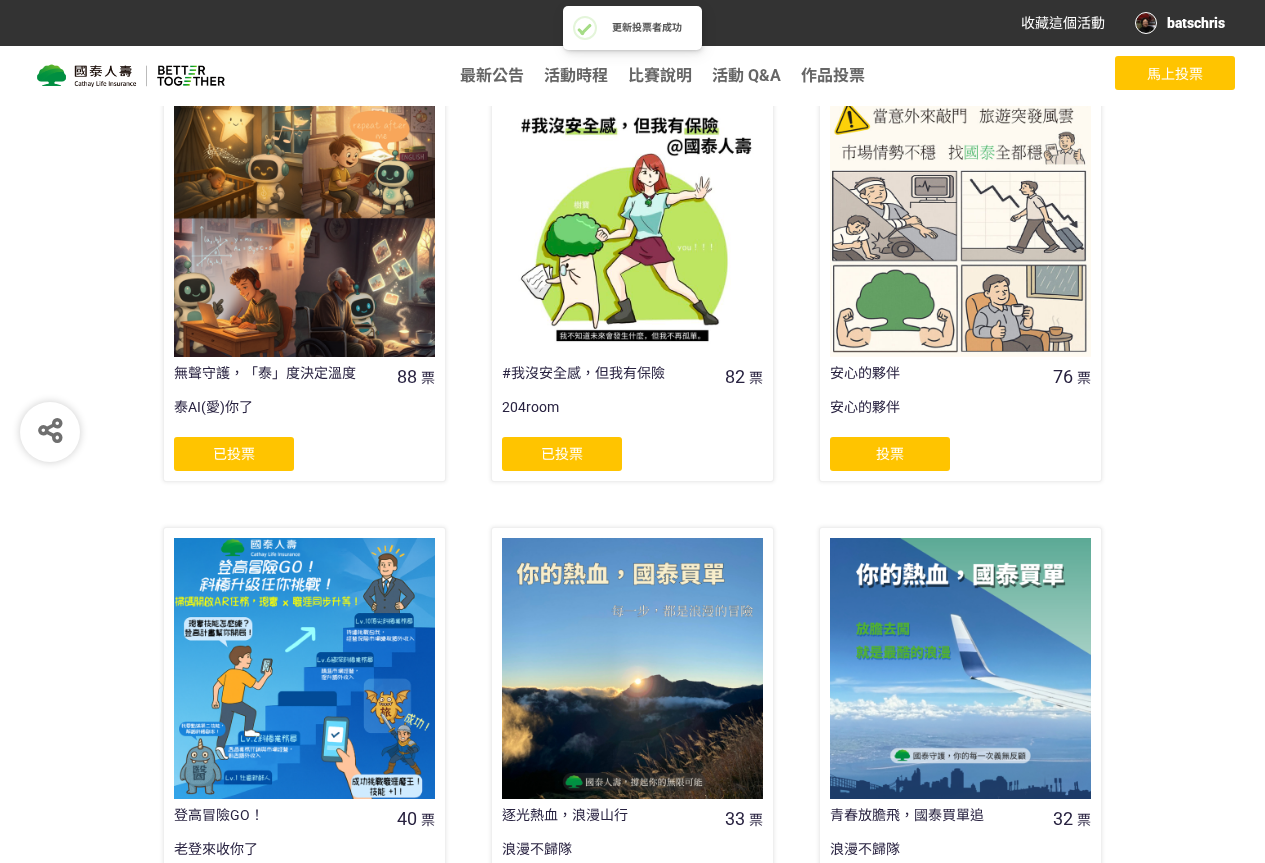 click on "投票" 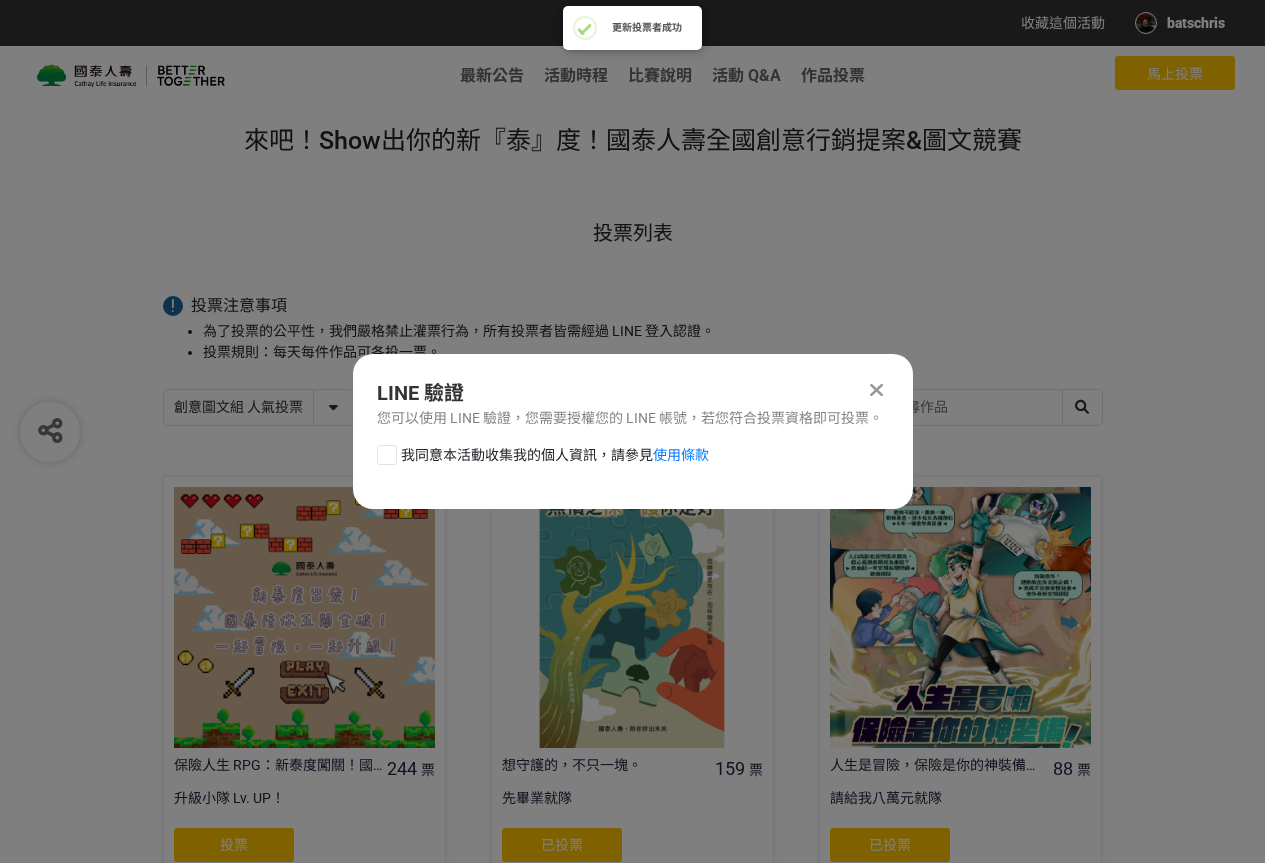 click on "我同意本活動收集我的個人資訊，請參見  使用條款" at bounding box center (555, 455) 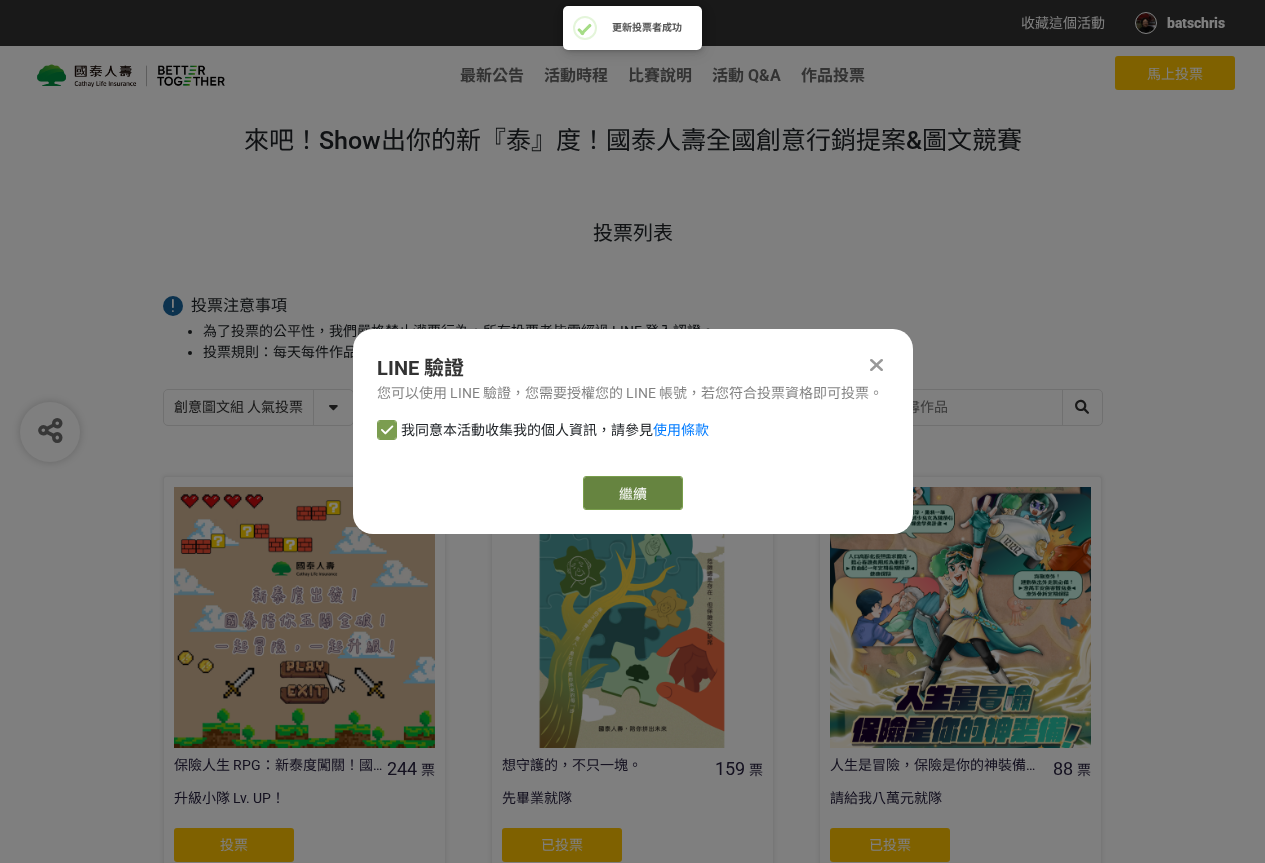 click on "繼續" at bounding box center [633, 493] 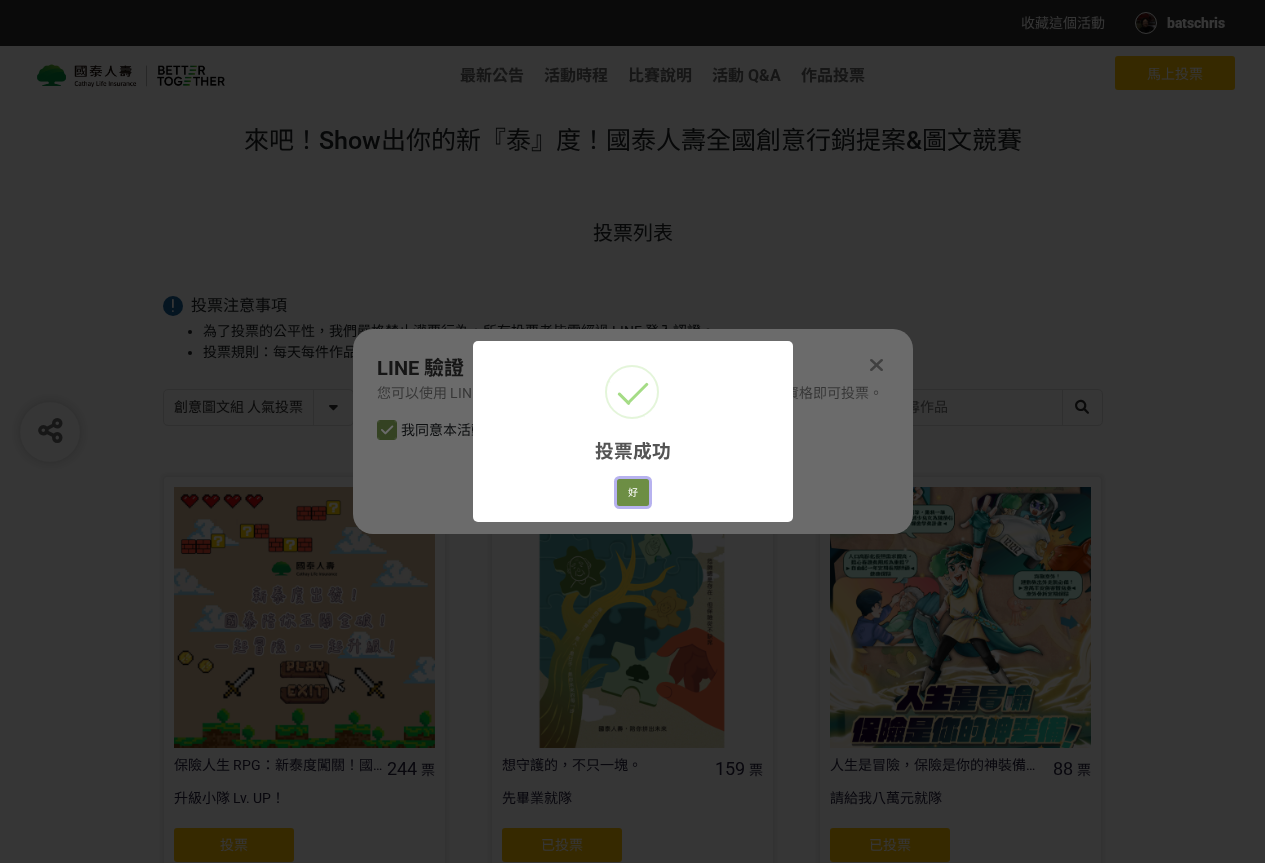 click on "好" at bounding box center [633, 493] 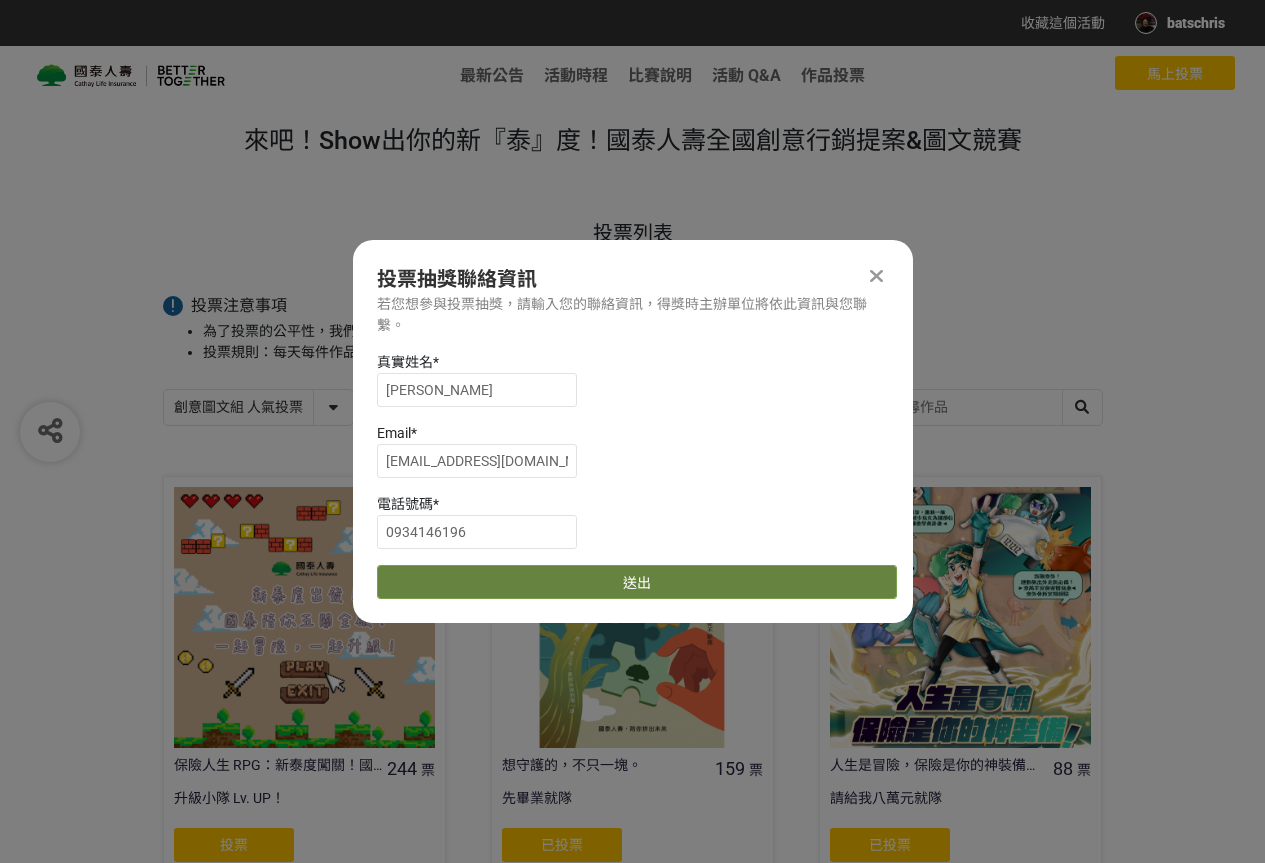 click on "送出" at bounding box center [637, 582] 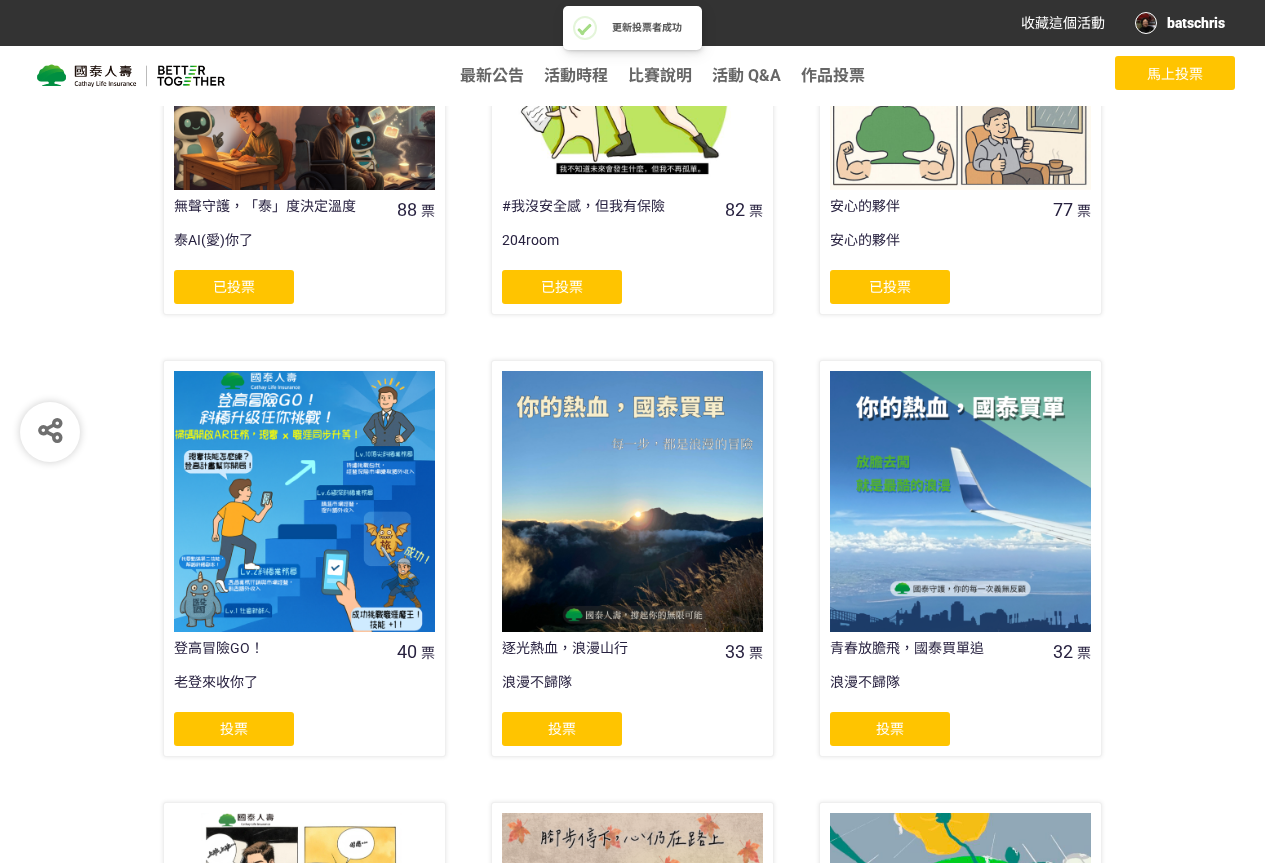 scroll, scrollTop: 1167, scrollLeft: 0, axis: vertical 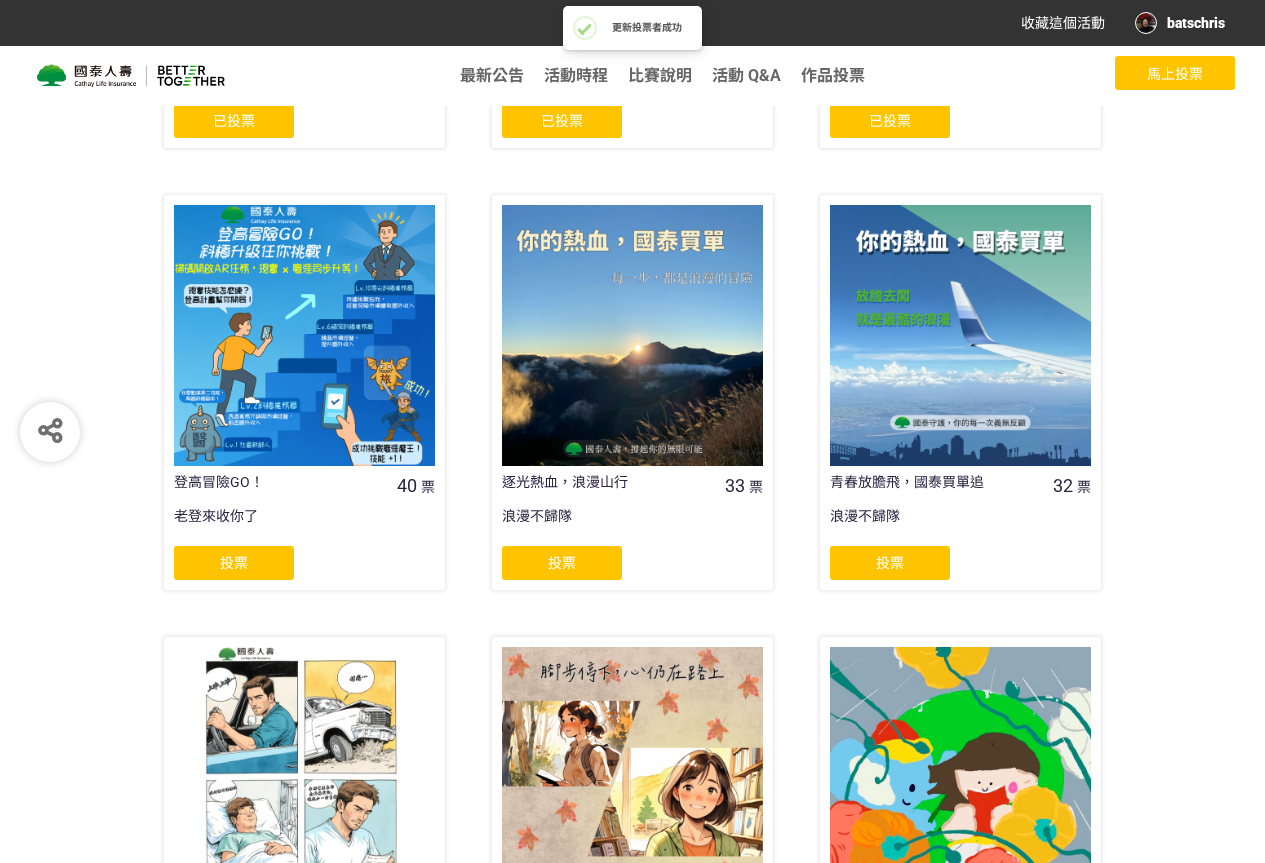 click on "投票" 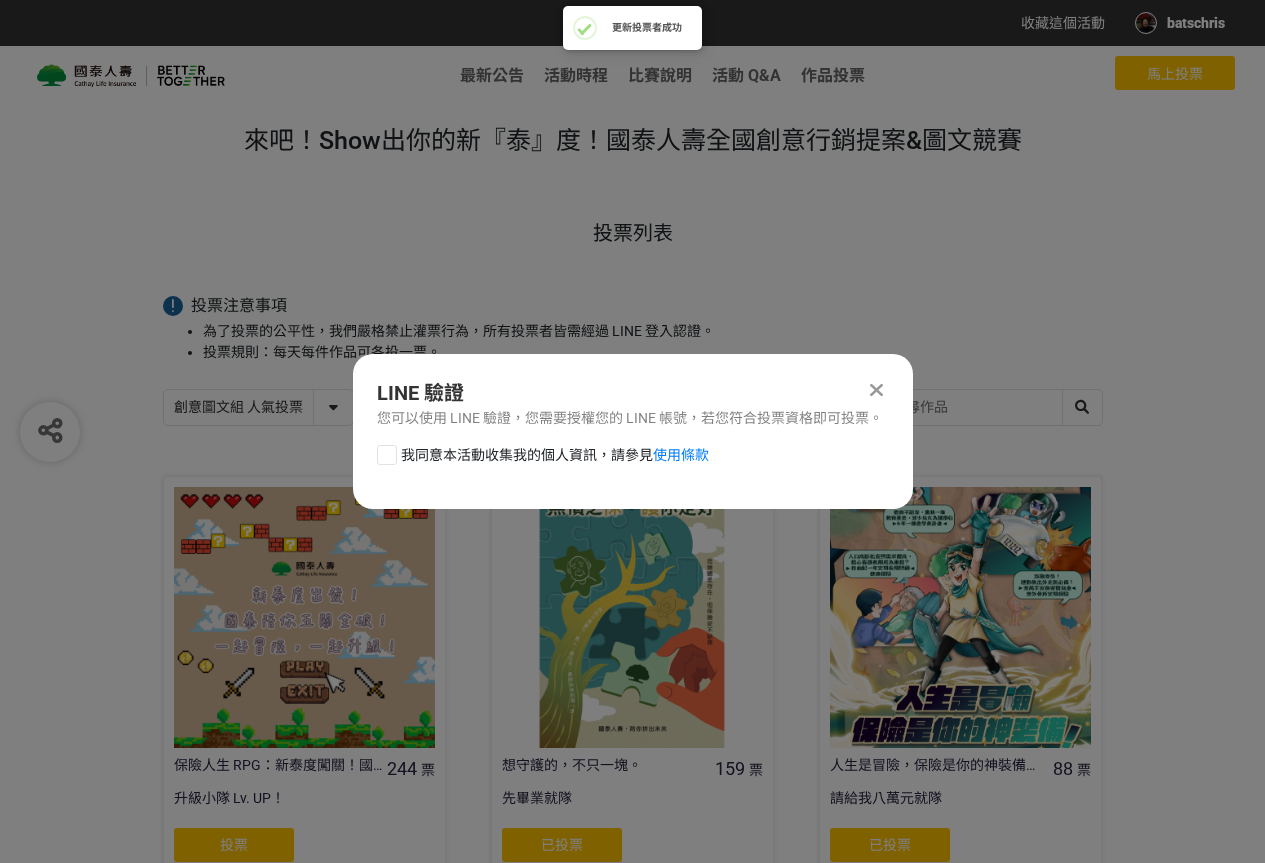 scroll, scrollTop: 0, scrollLeft: 0, axis: both 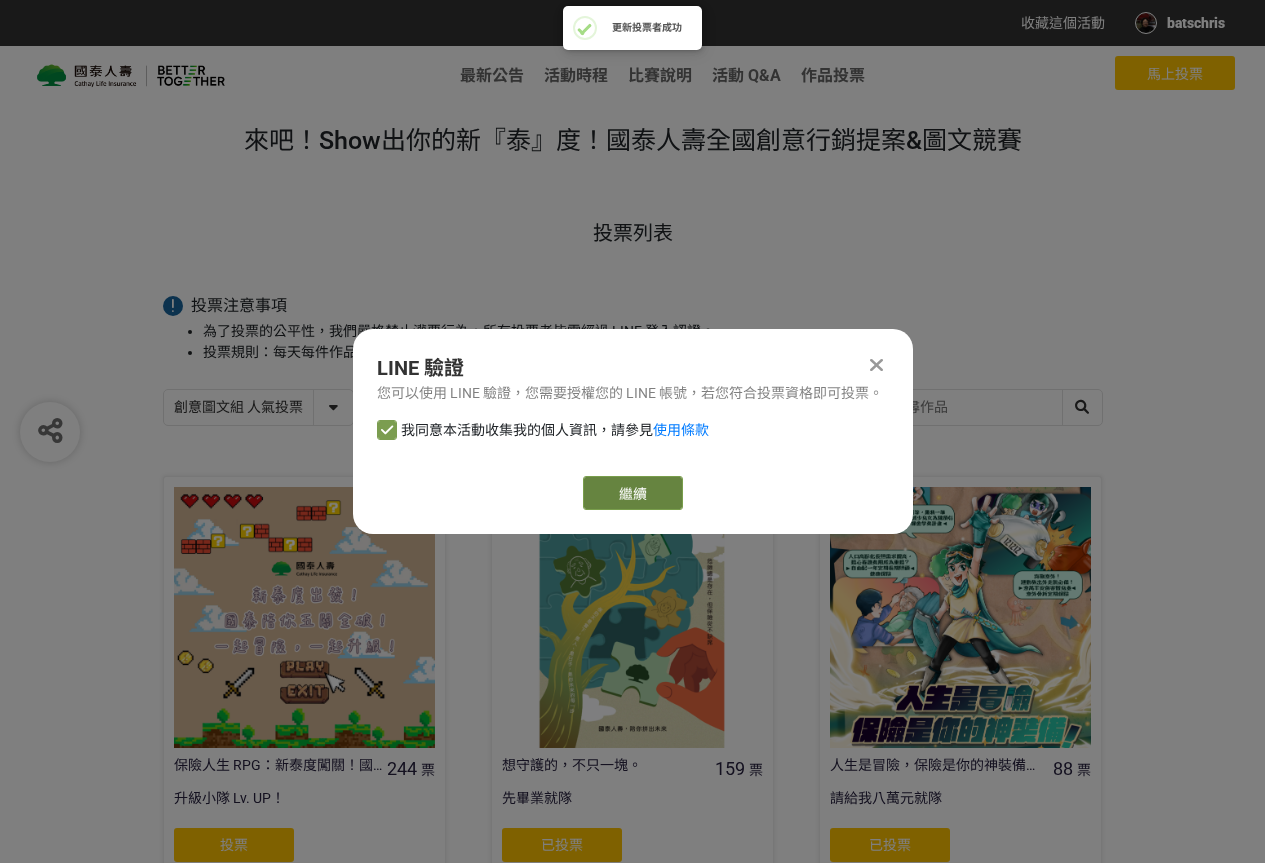 click on "繼續" at bounding box center [633, 493] 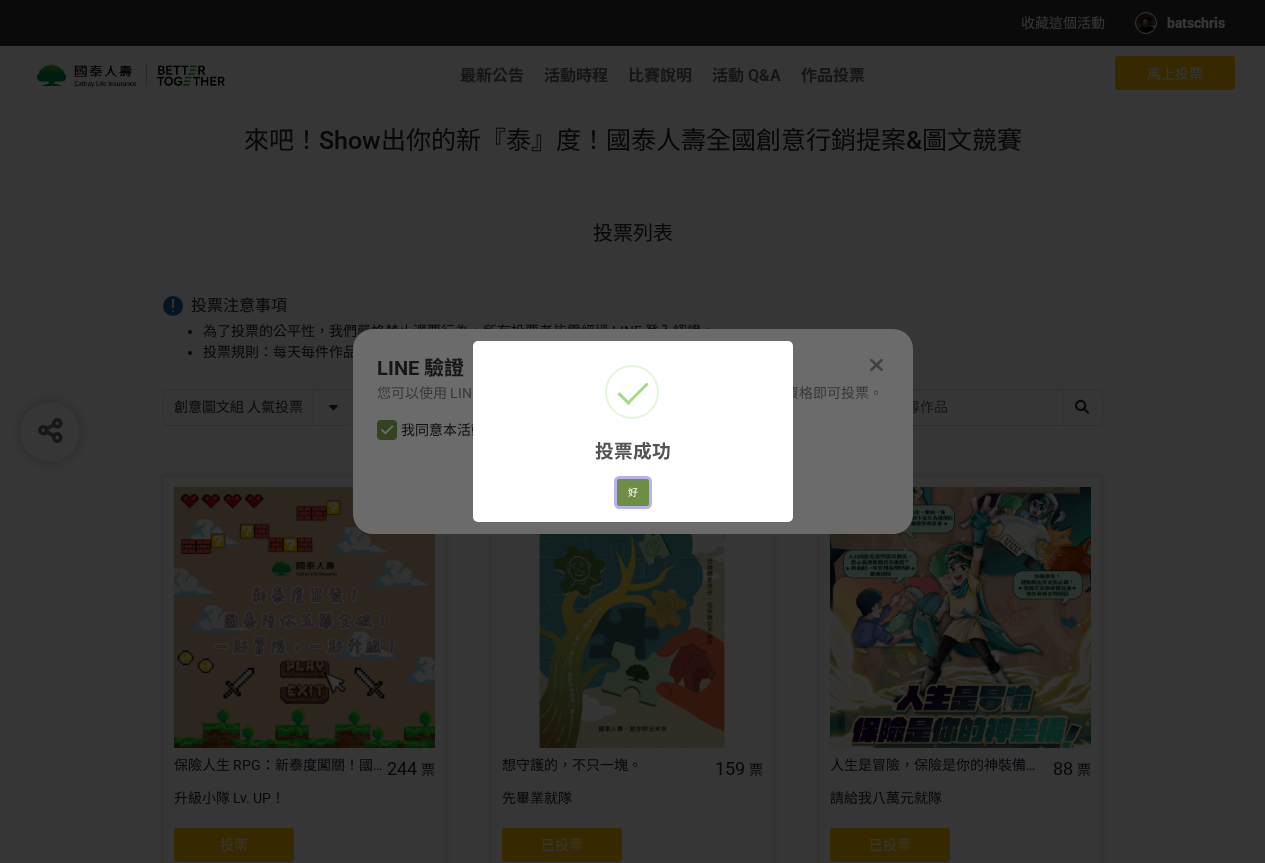 click on "好" at bounding box center (633, 493) 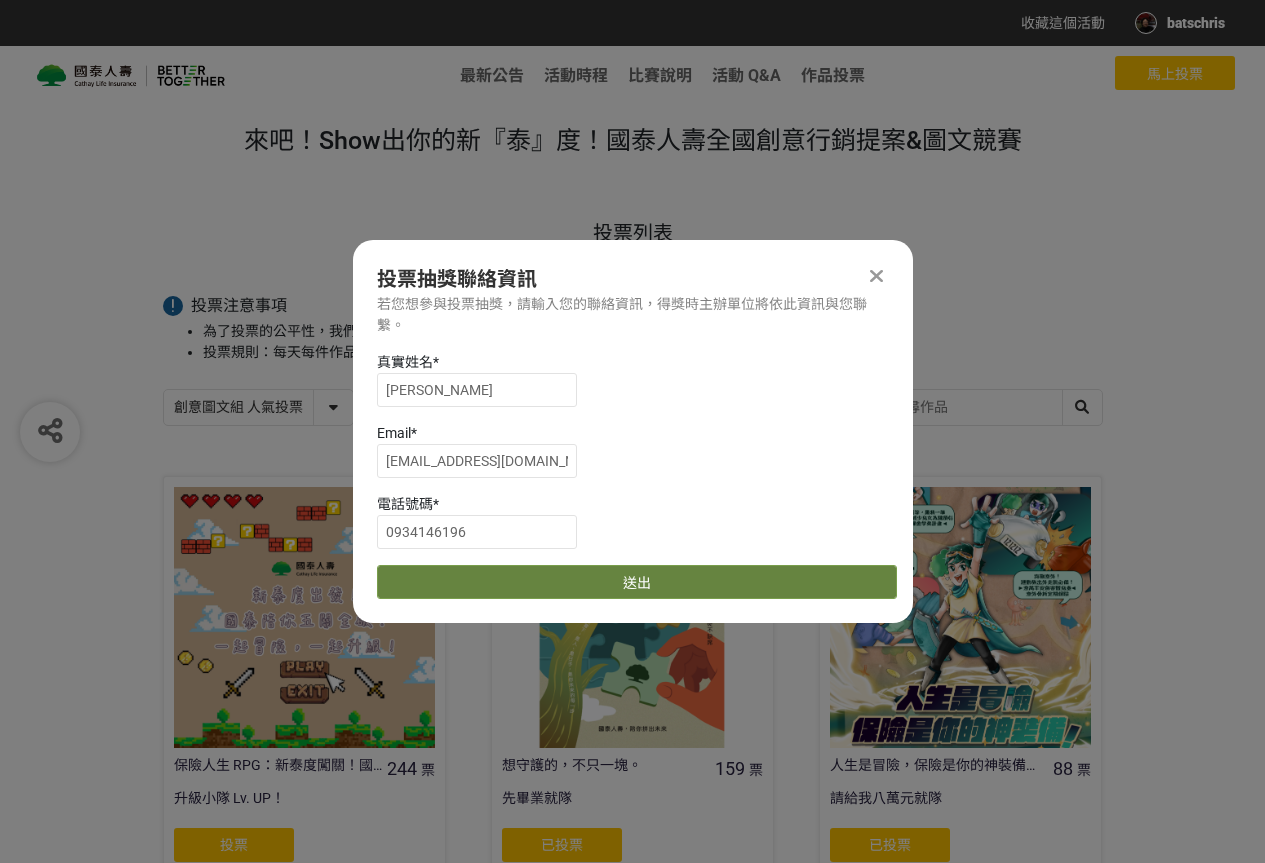 click on "送出" at bounding box center (637, 582) 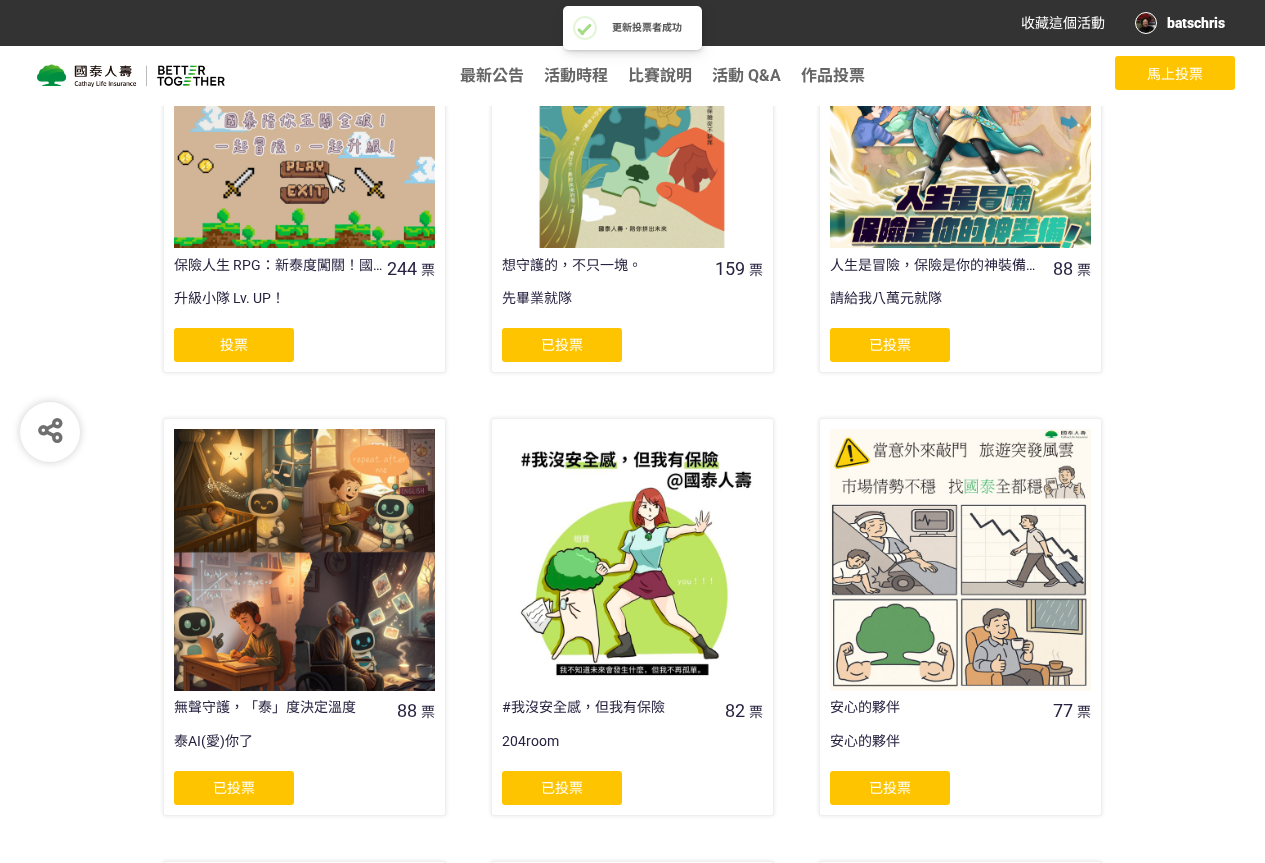 scroll, scrollTop: 0, scrollLeft: 0, axis: both 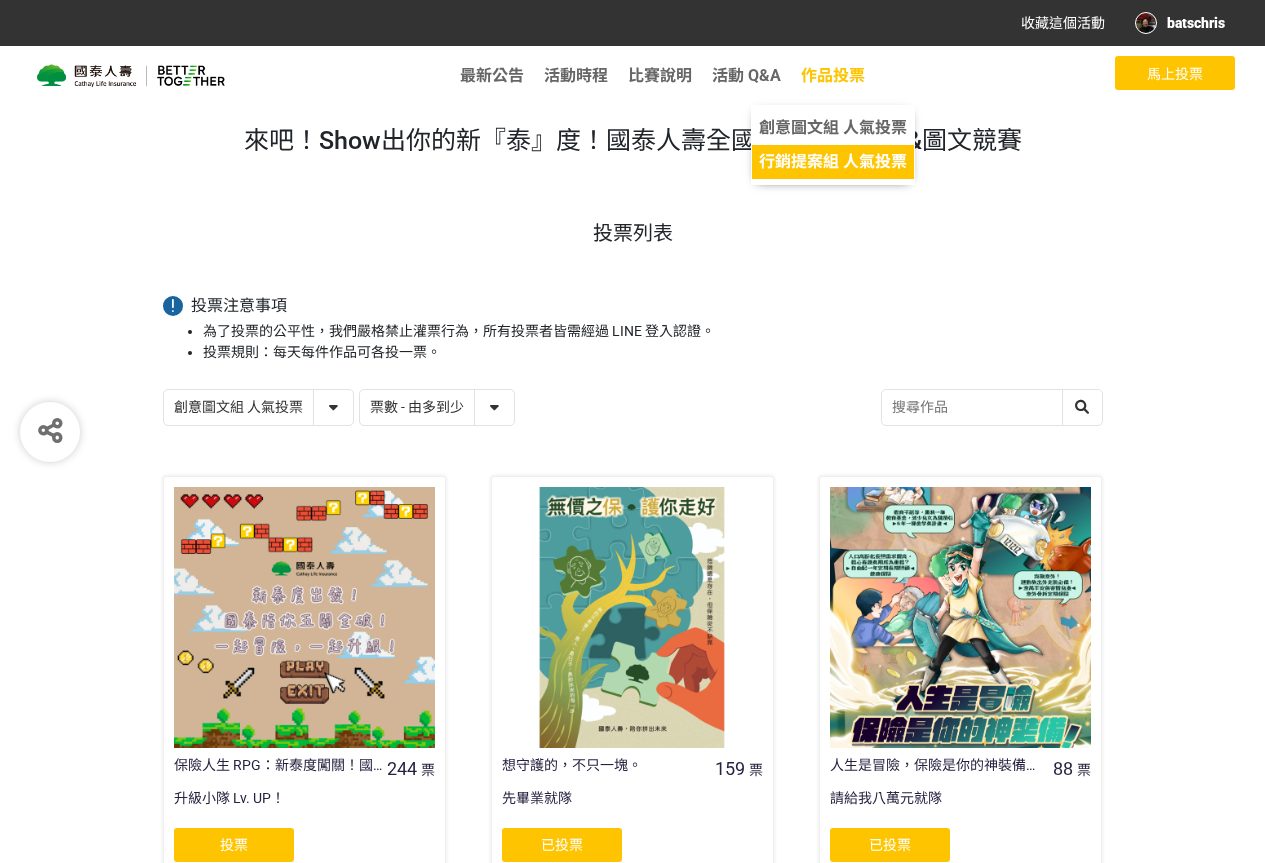click on "行銷提案組 人氣投票" at bounding box center [833, 161] 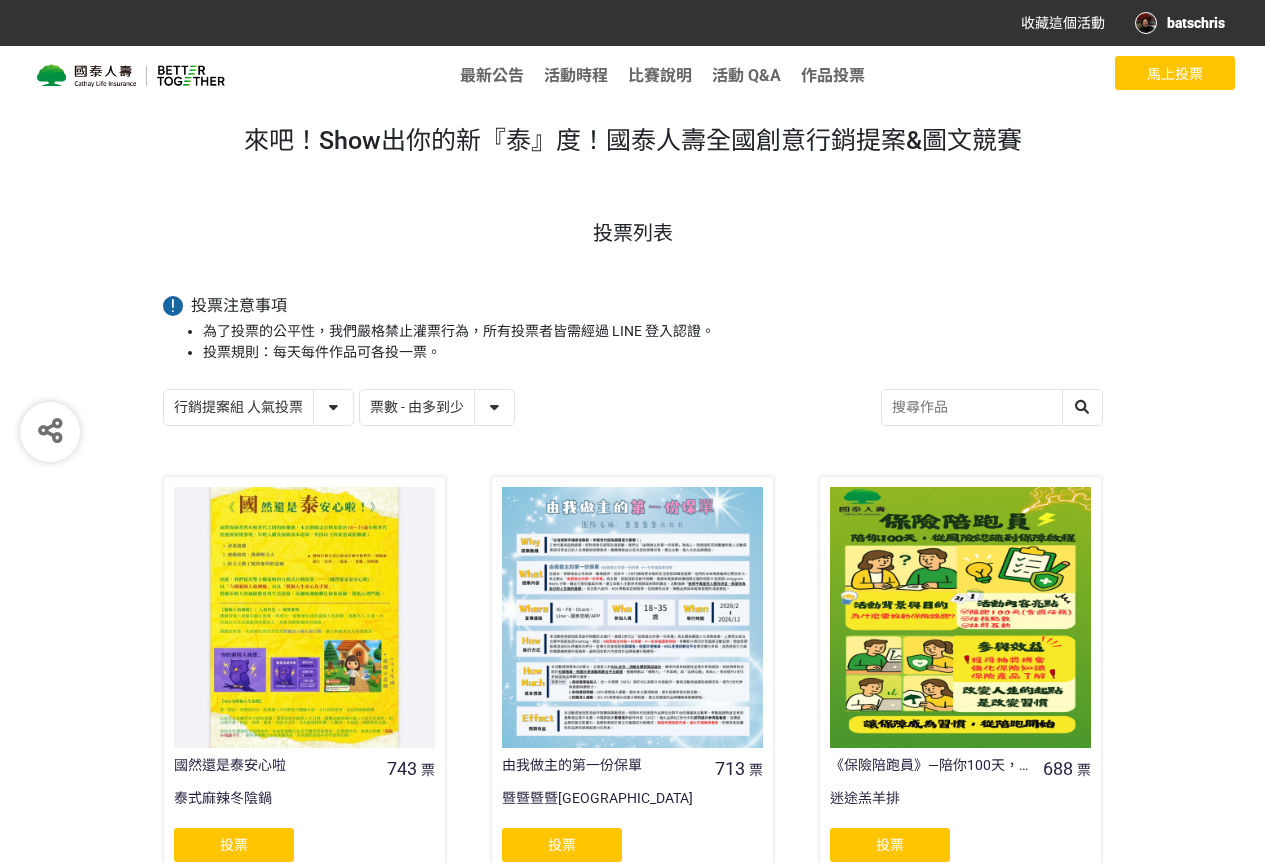 scroll, scrollTop: 167, scrollLeft: 0, axis: vertical 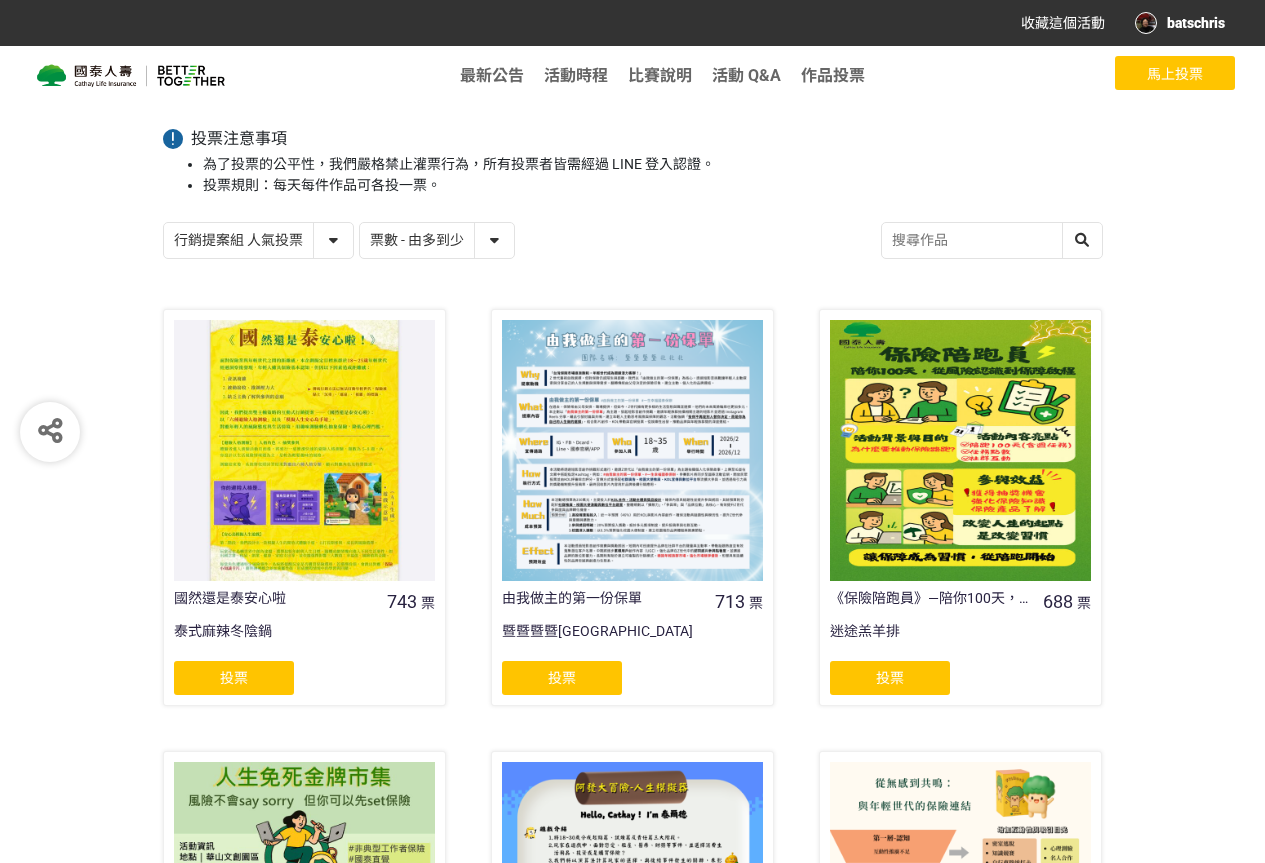 click on "投票" 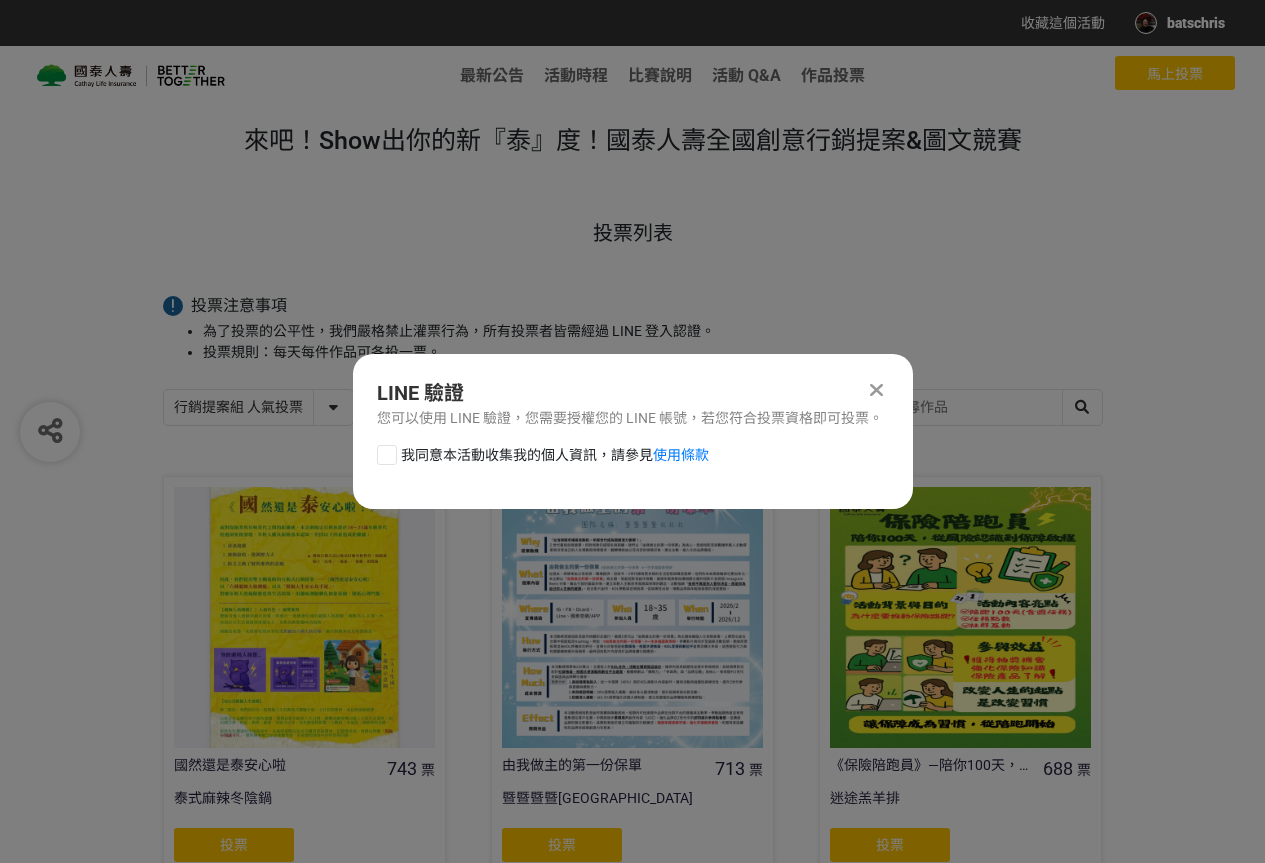 scroll, scrollTop: 0, scrollLeft: 0, axis: both 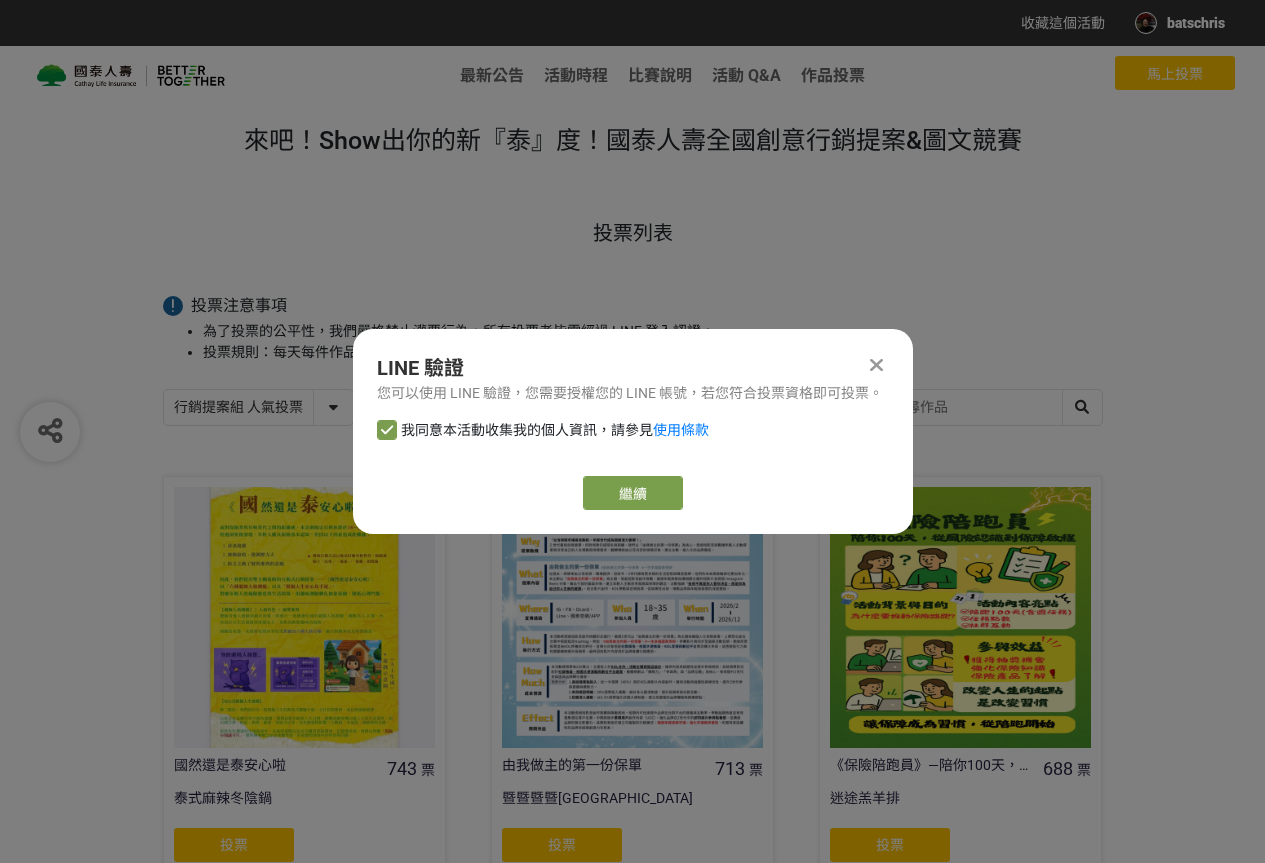 click on "LINE 驗證 您可以使用 LINE 驗證，您需要授權您的 LINE 帳號，若您符合投票資格即可投票。 我同意本活動收集我的個人資訊，請參見  使用條款 繼續" at bounding box center (633, 431) 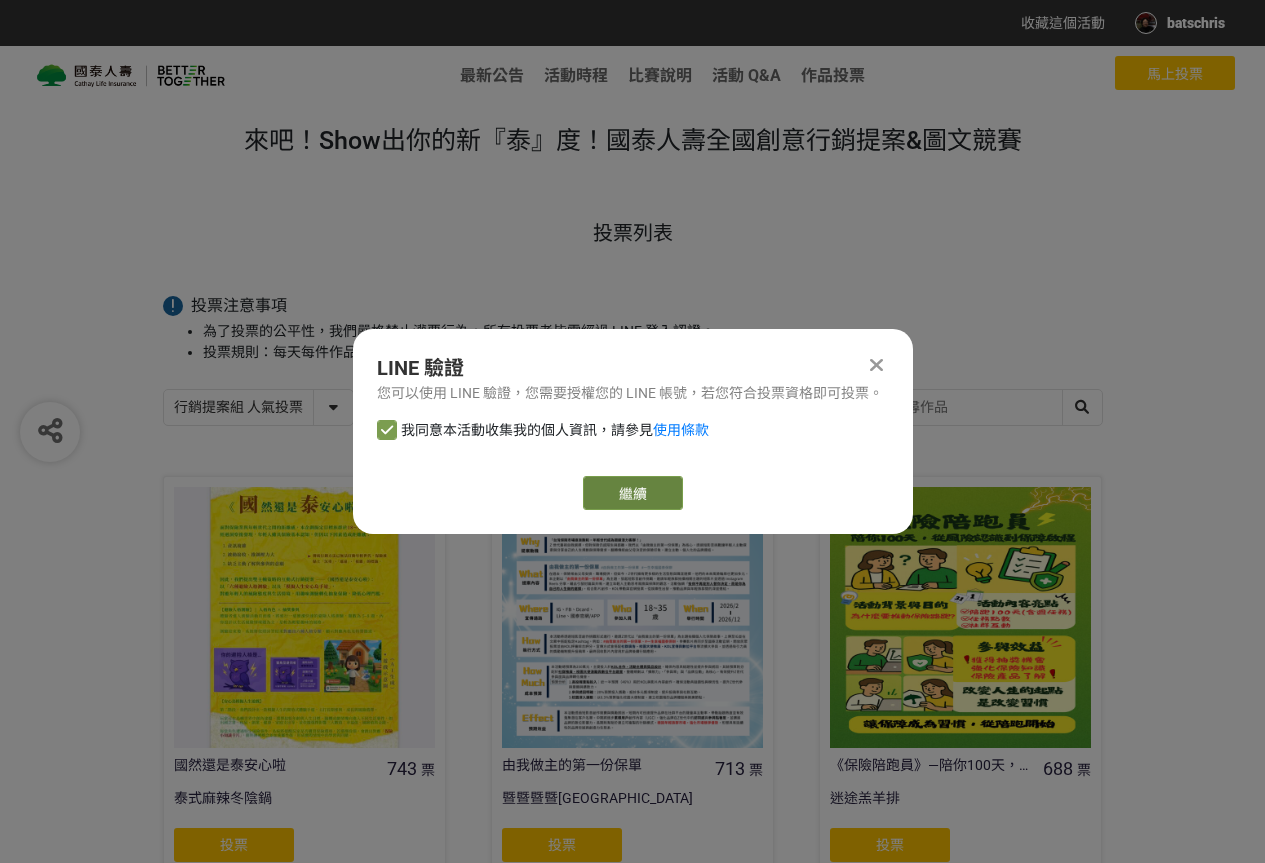 click on "繼續" at bounding box center [633, 493] 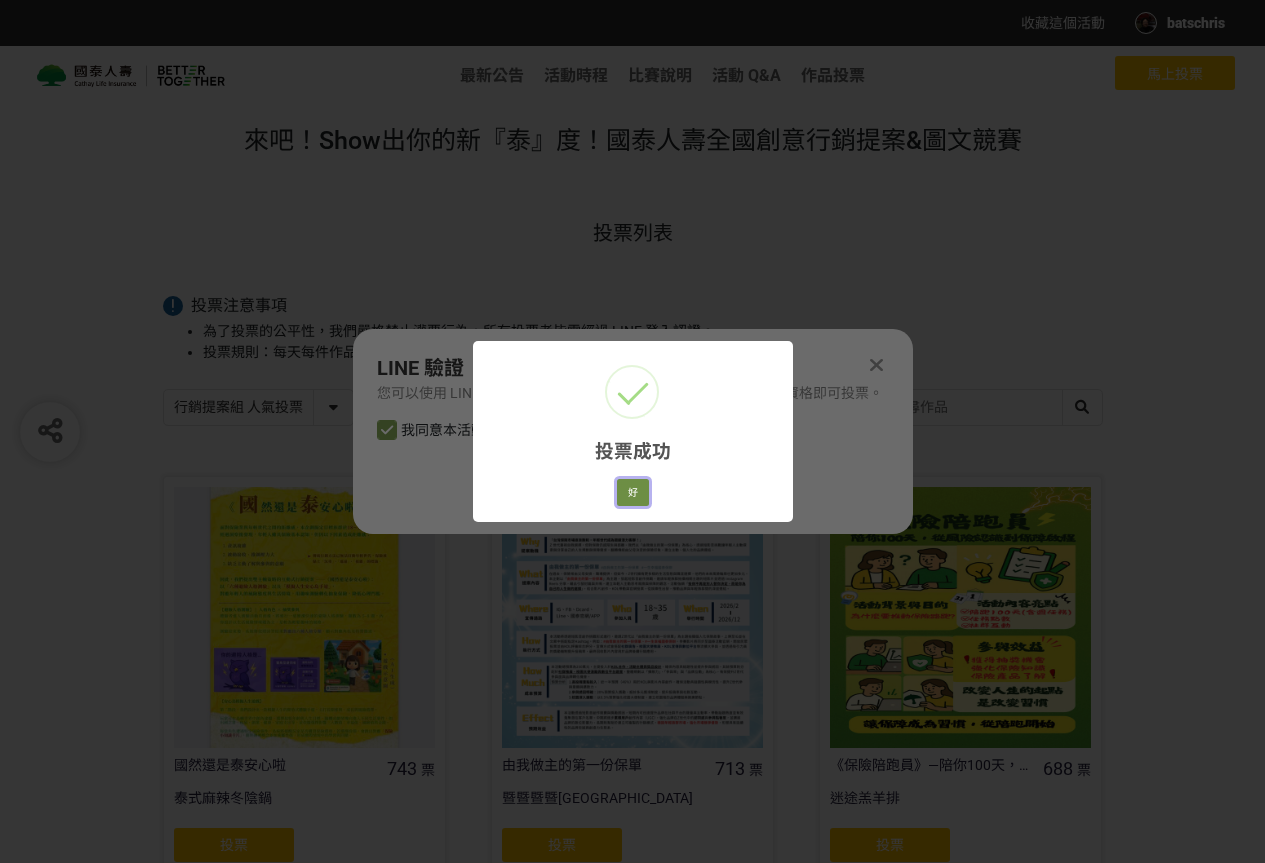 click on "好" at bounding box center (633, 493) 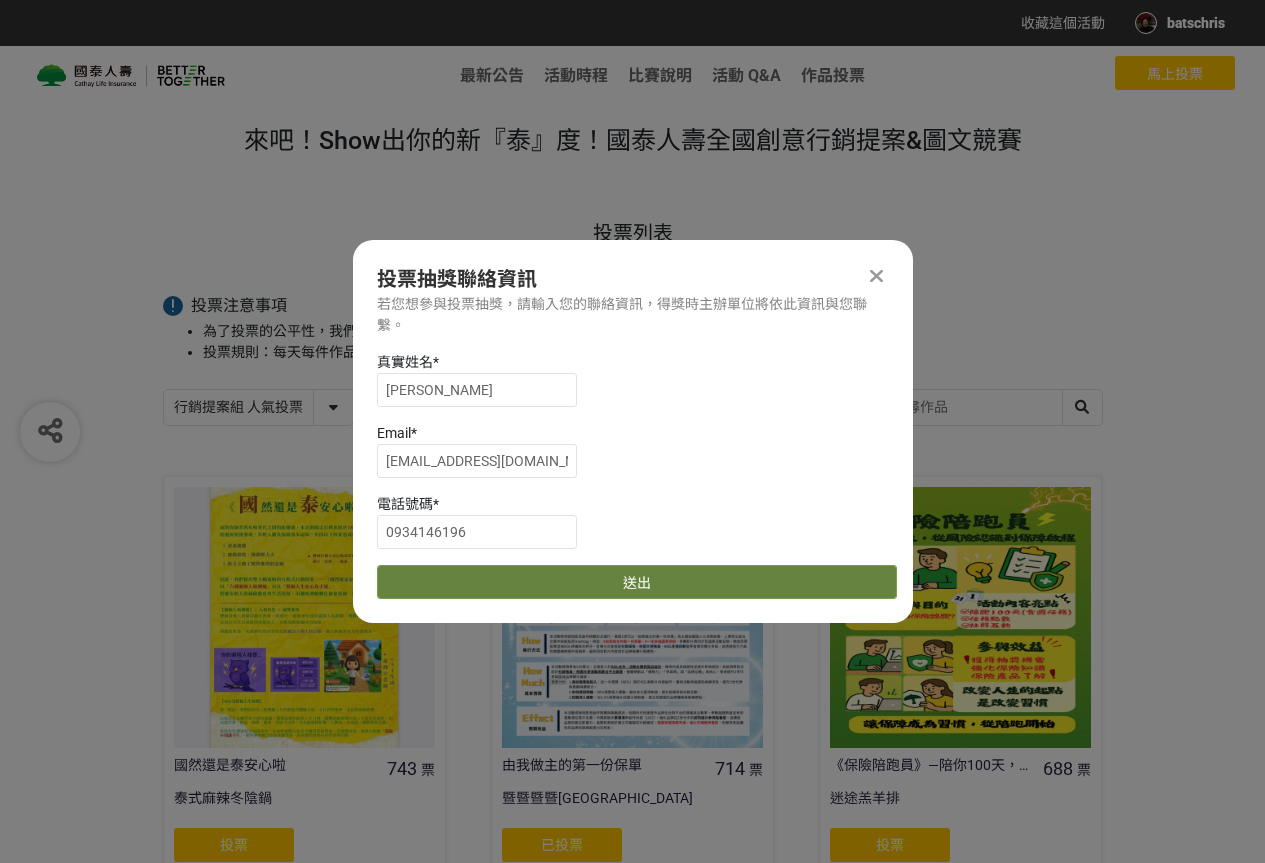 click on "送出" at bounding box center [637, 582] 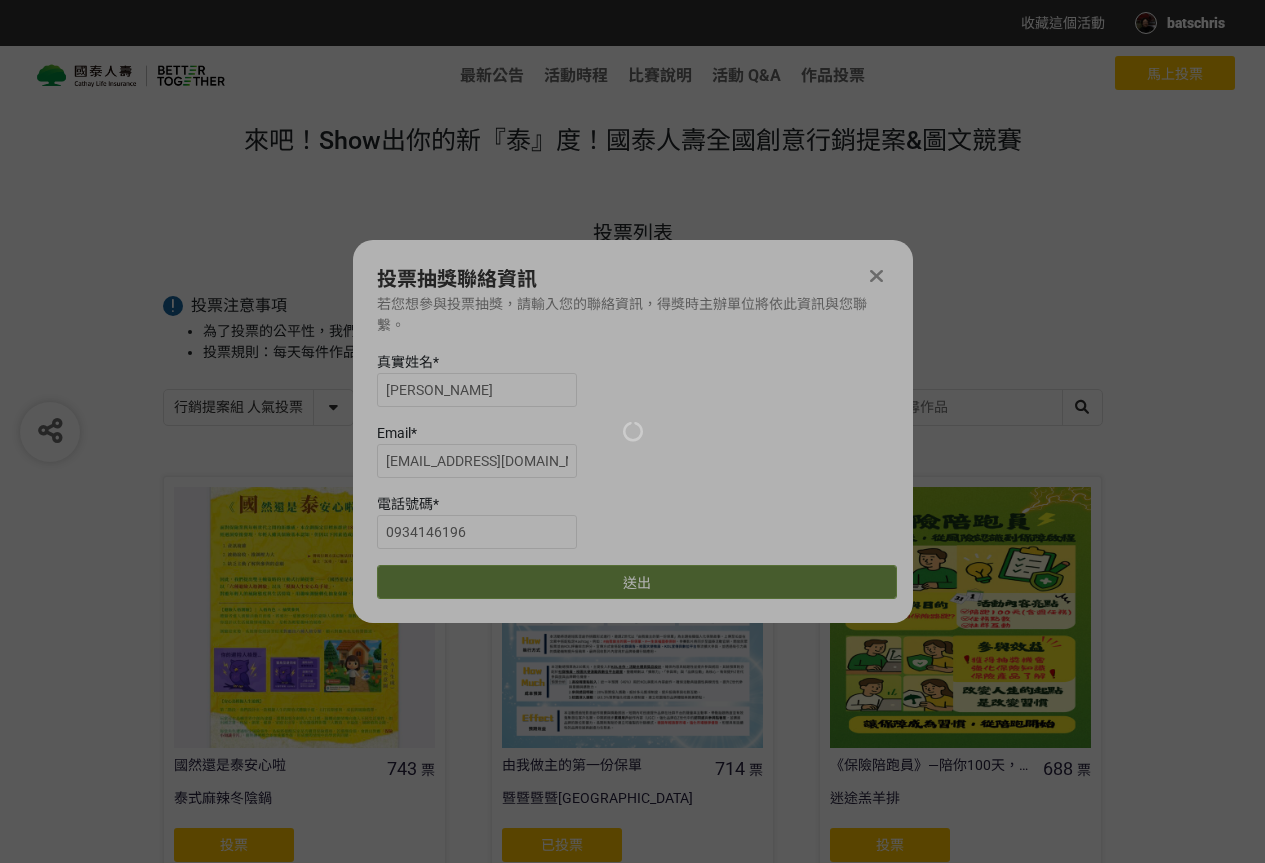 scroll, scrollTop: 167, scrollLeft: 0, axis: vertical 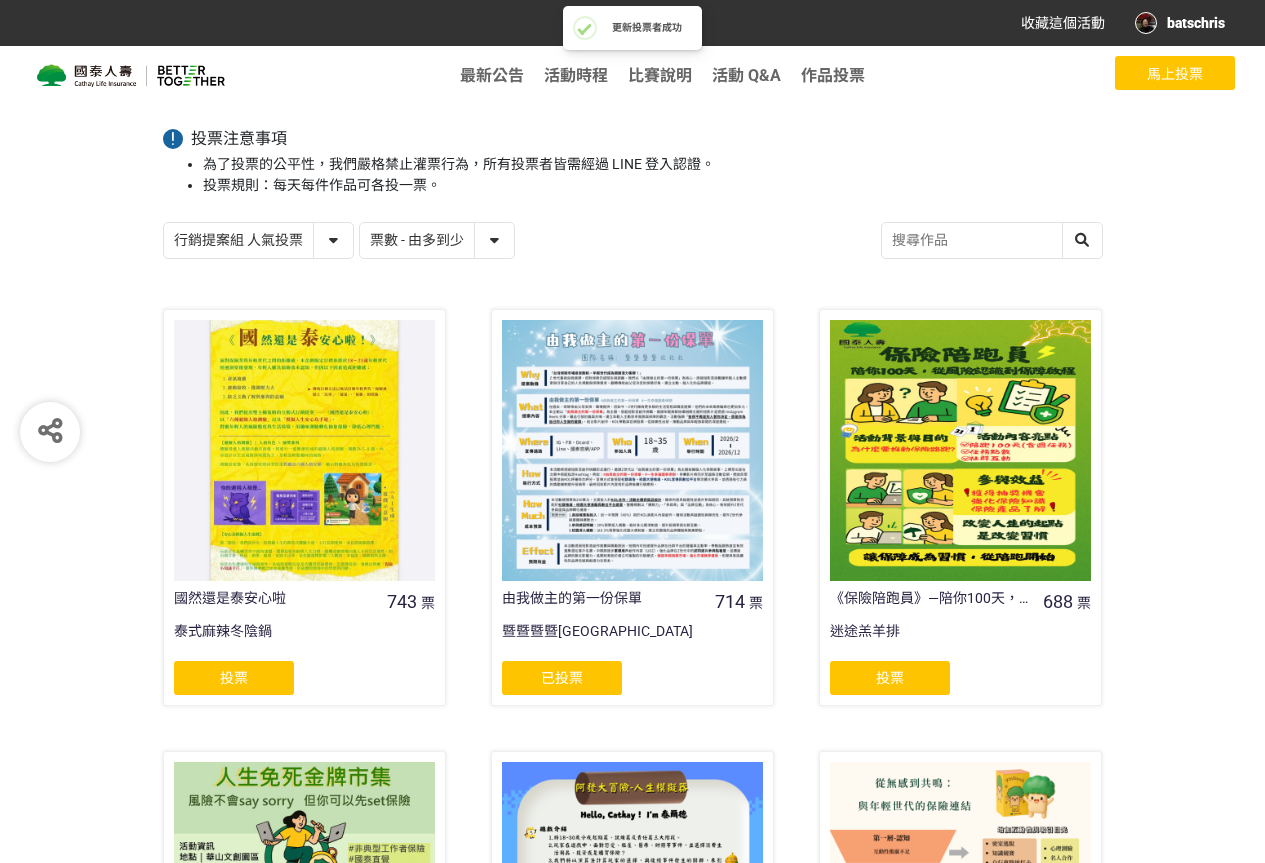click on "投票" at bounding box center [890, 678] 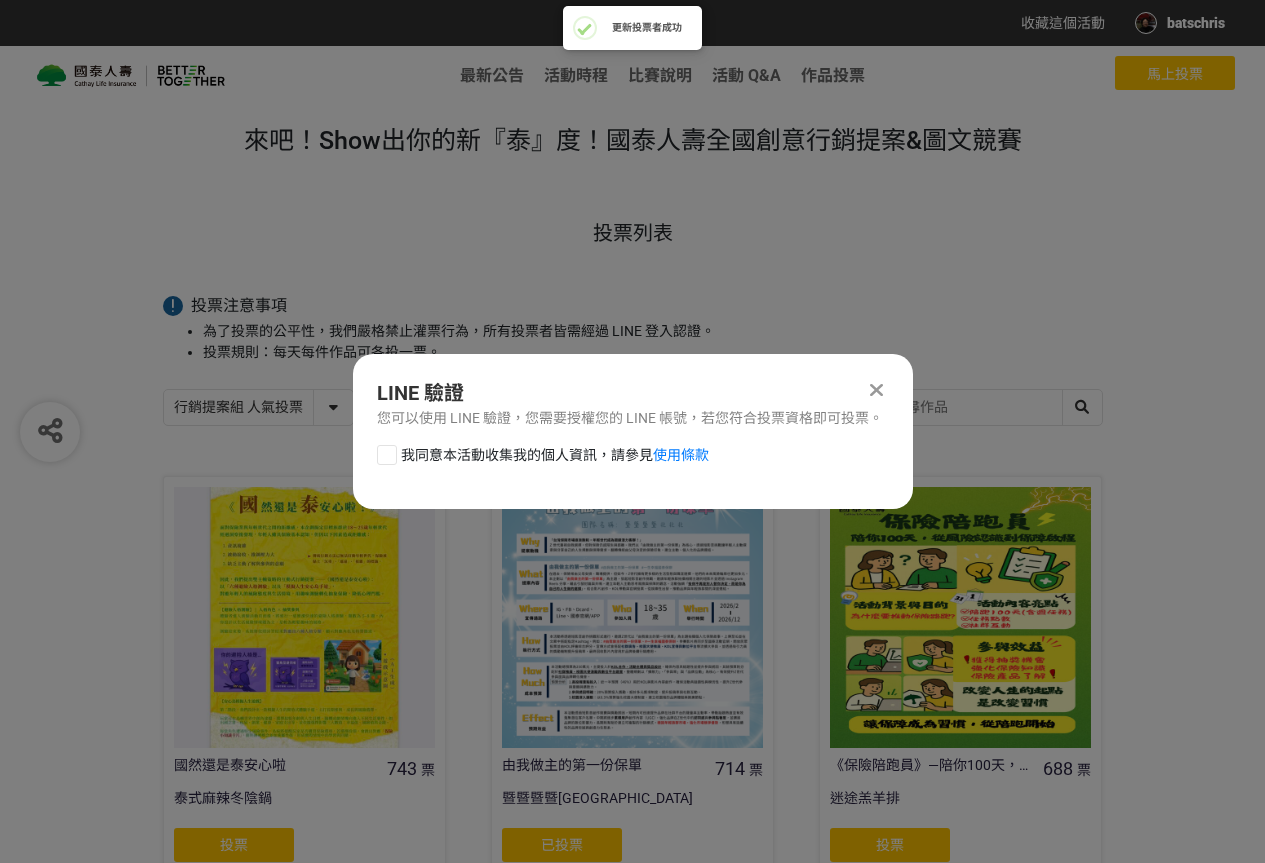 scroll, scrollTop: 0, scrollLeft: 0, axis: both 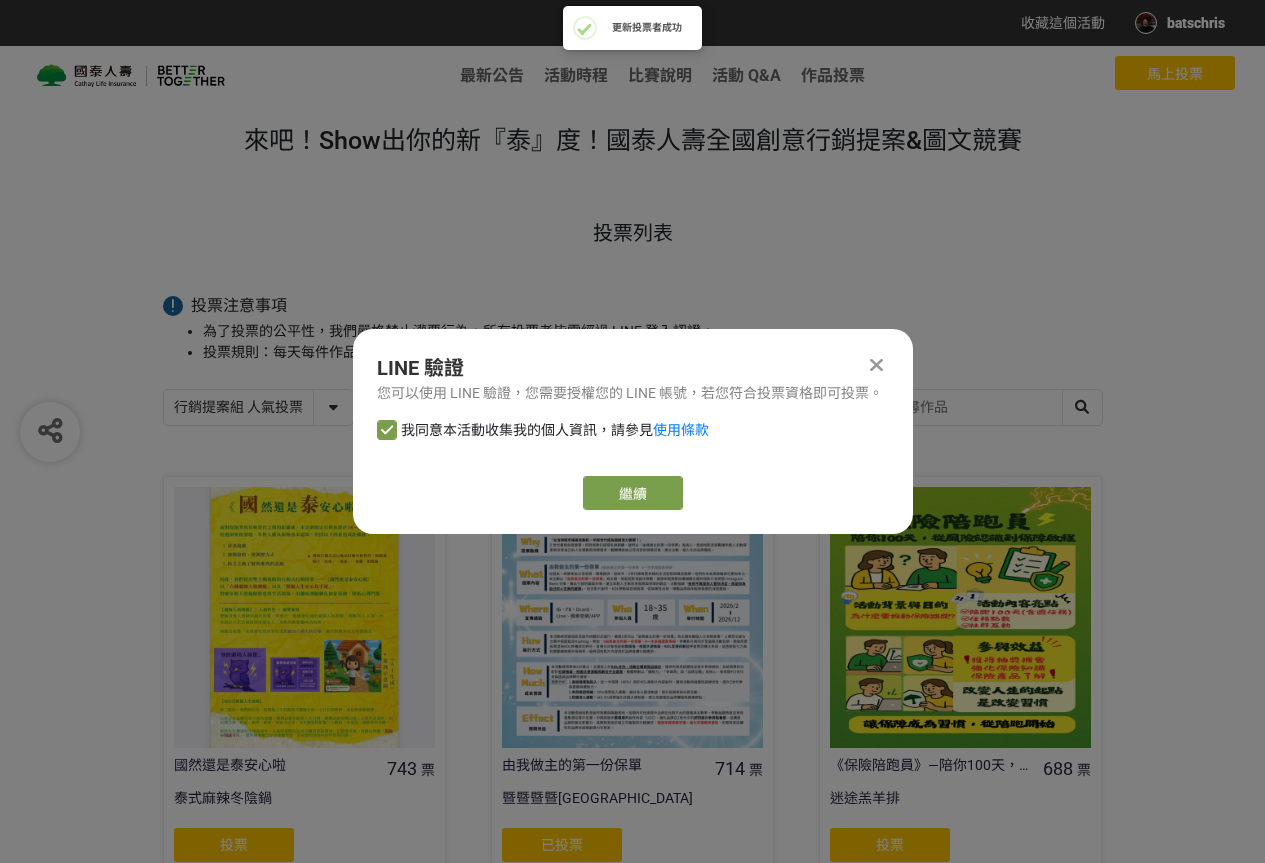 checkbox on "false" 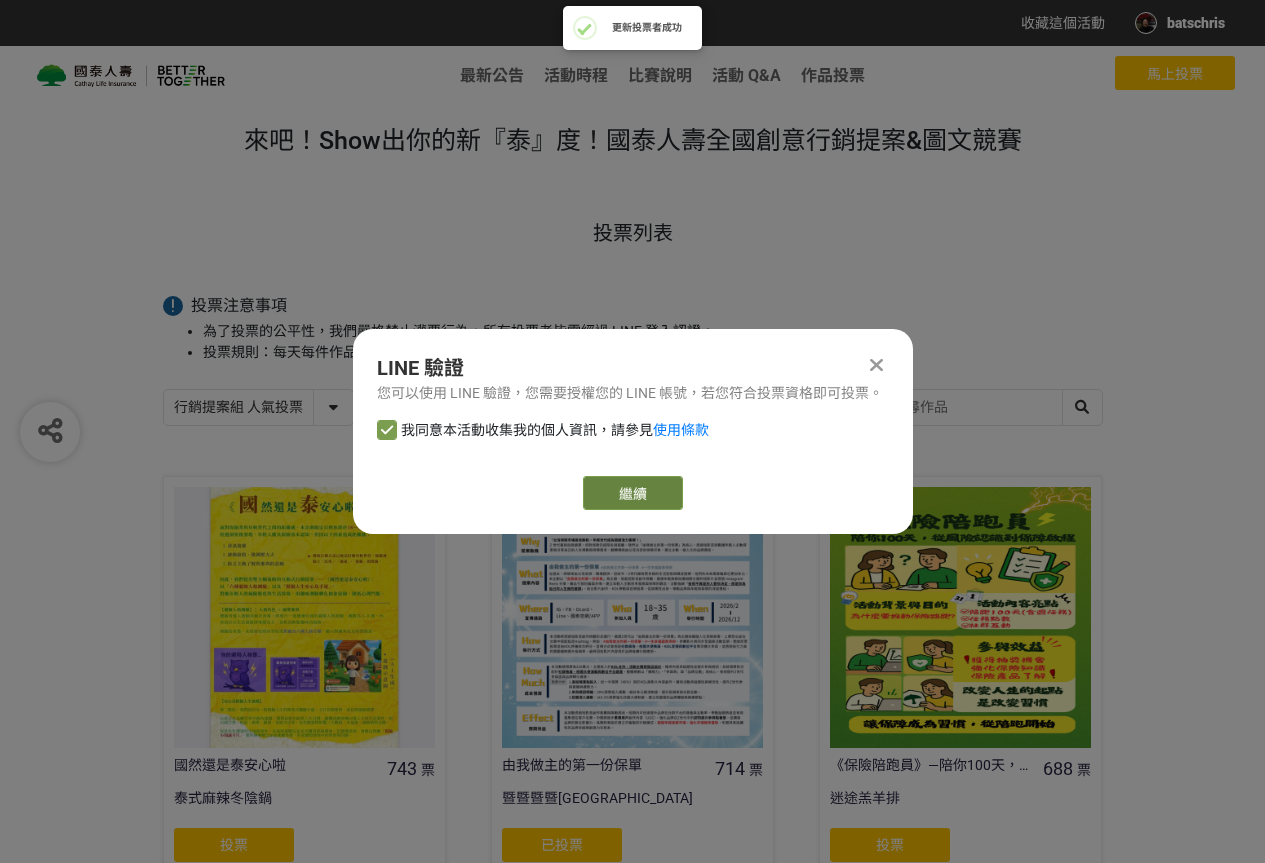 click on "繼續" at bounding box center [633, 493] 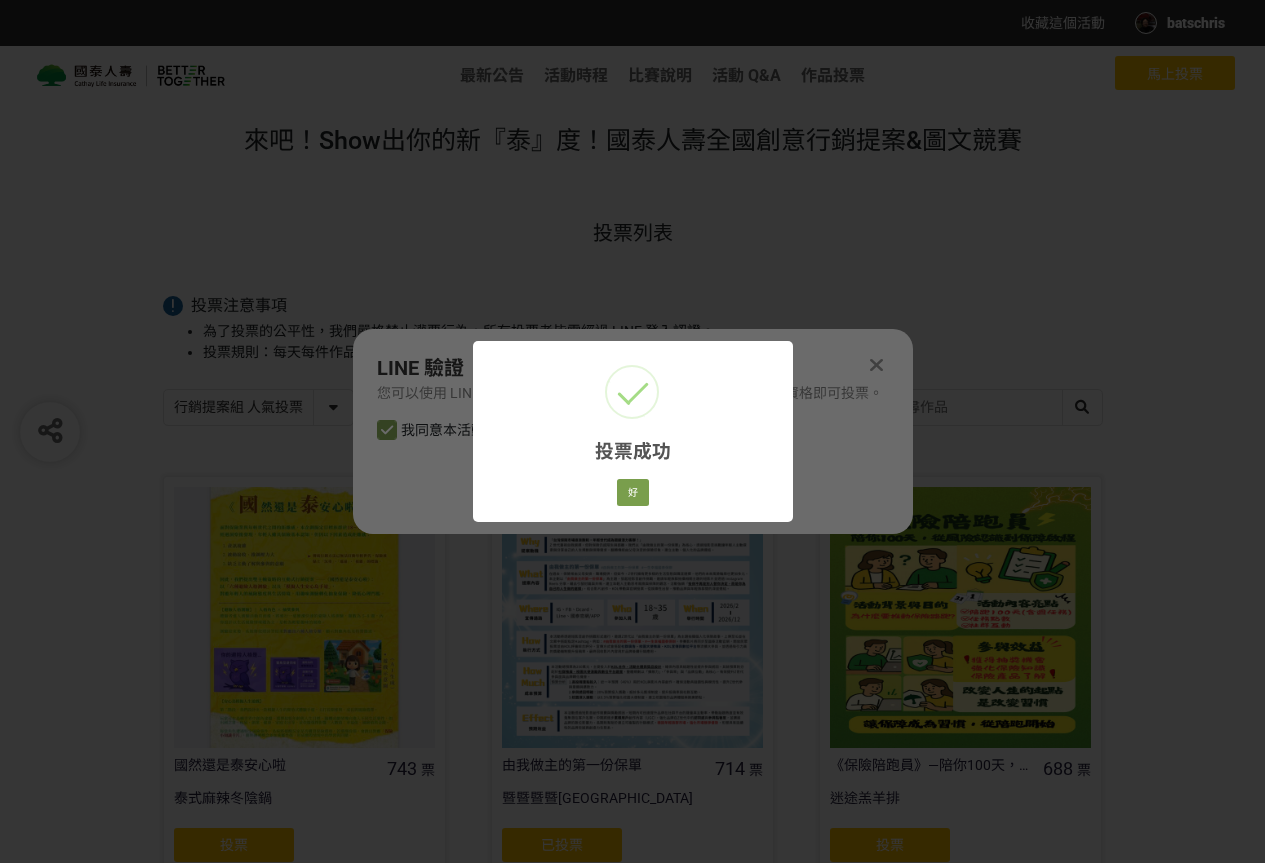 click on "投票成功 × 好 Cancel" at bounding box center (633, 431) 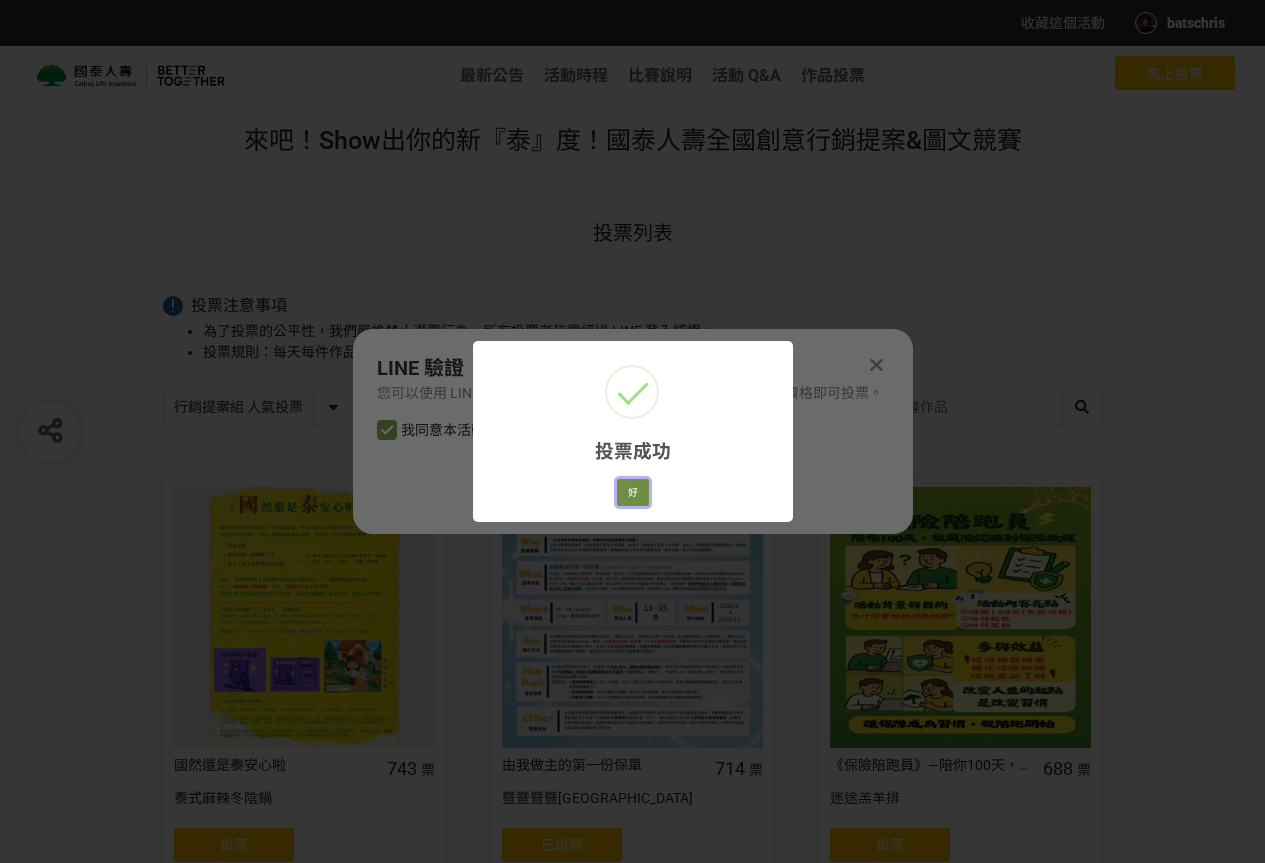 click on "好" at bounding box center [633, 493] 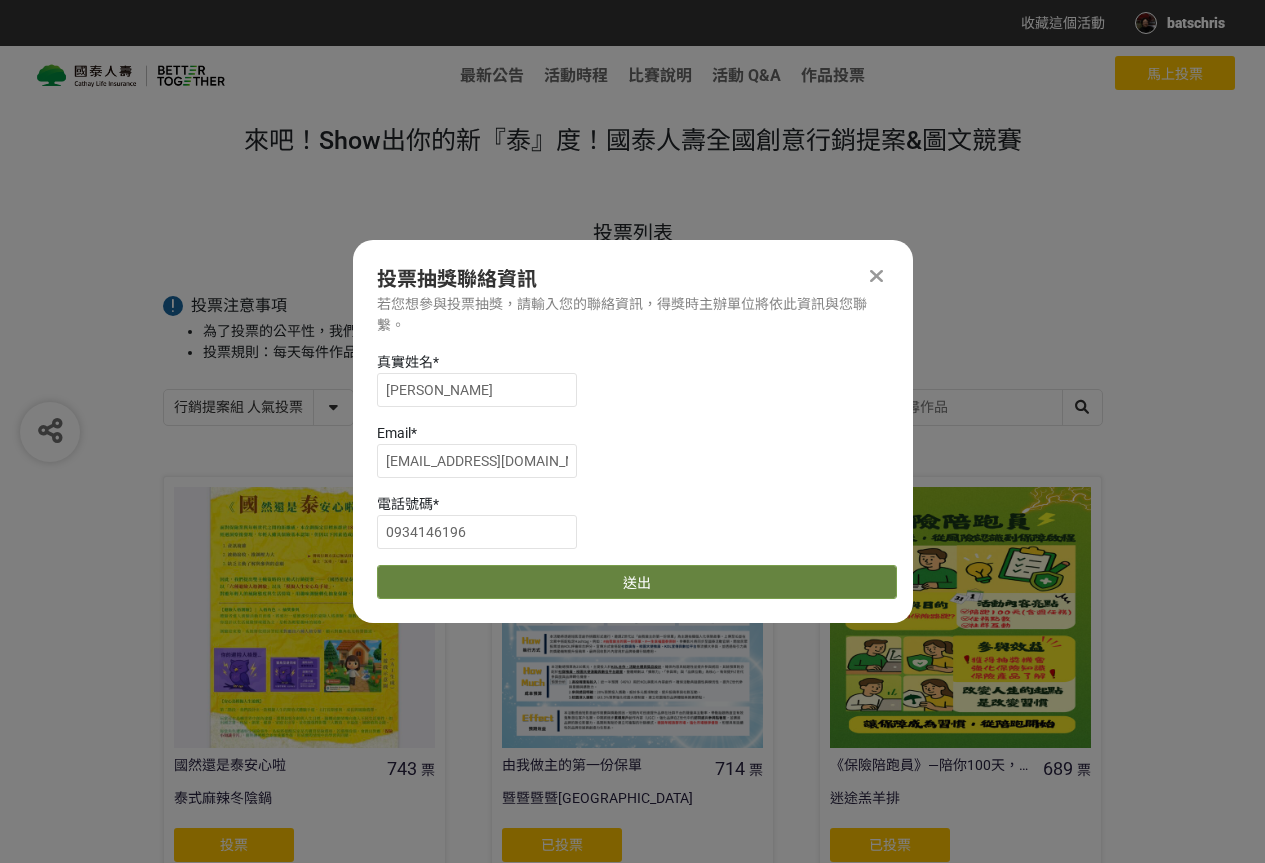 click on "送出" at bounding box center (637, 582) 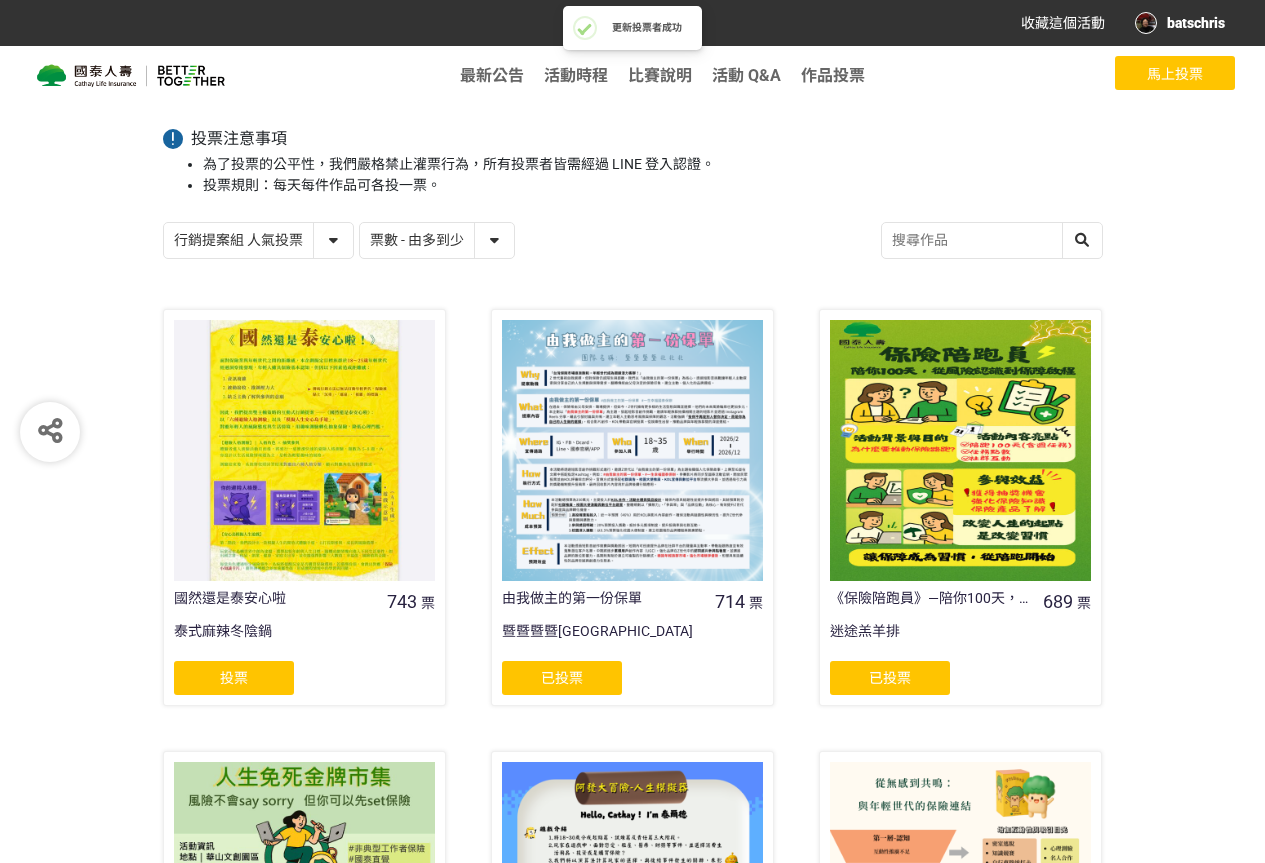 scroll, scrollTop: 667, scrollLeft: 0, axis: vertical 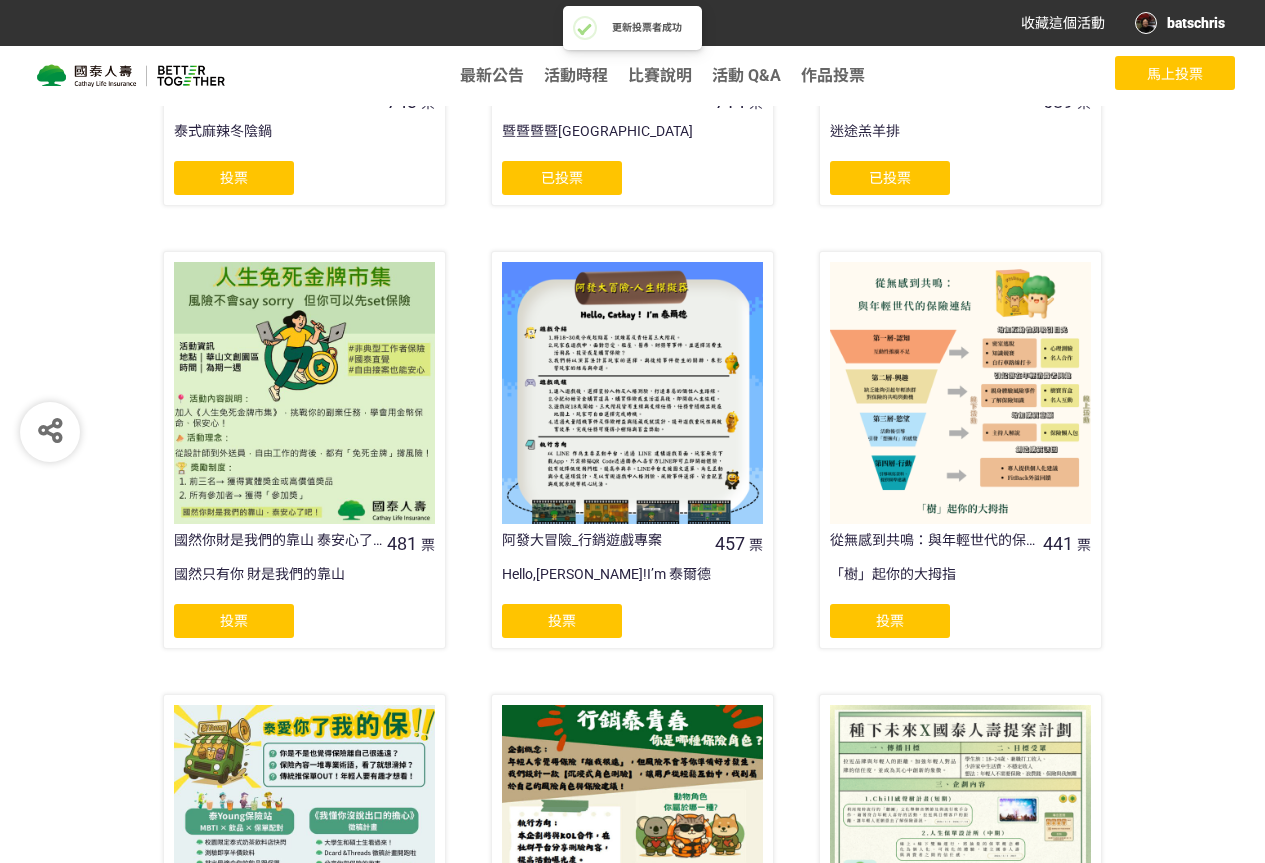 click on "投票" 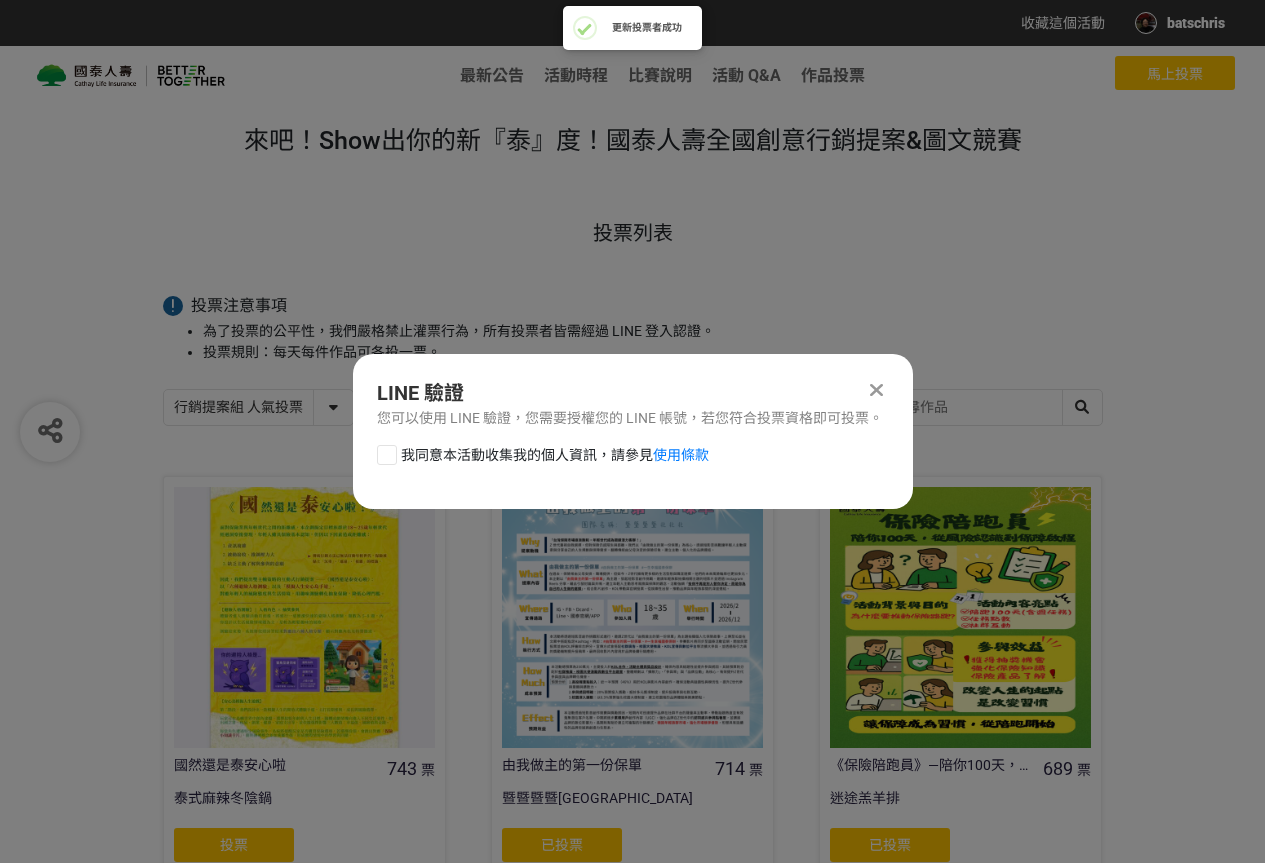 scroll, scrollTop: 0, scrollLeft: 0, axis: both 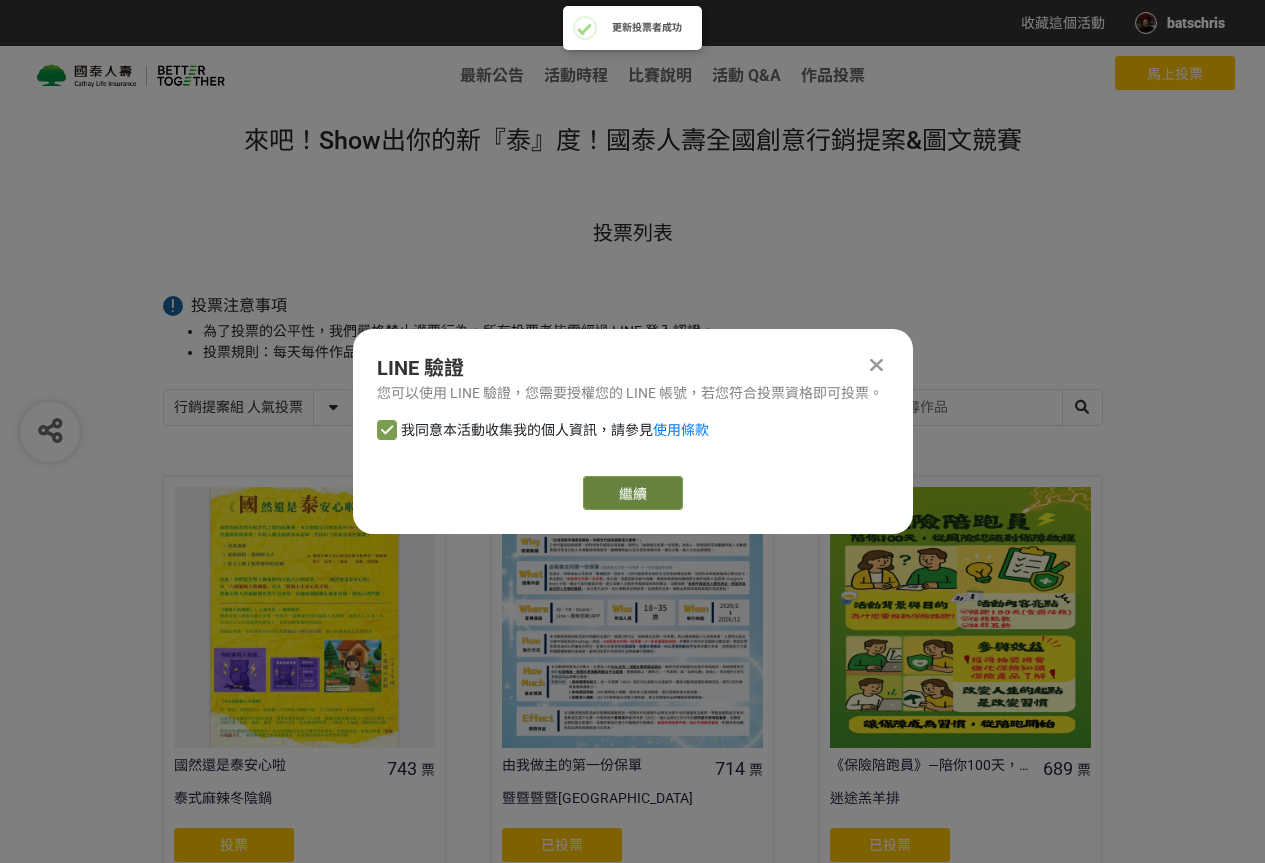 click on "繼續" at bounding box center (633, 493) 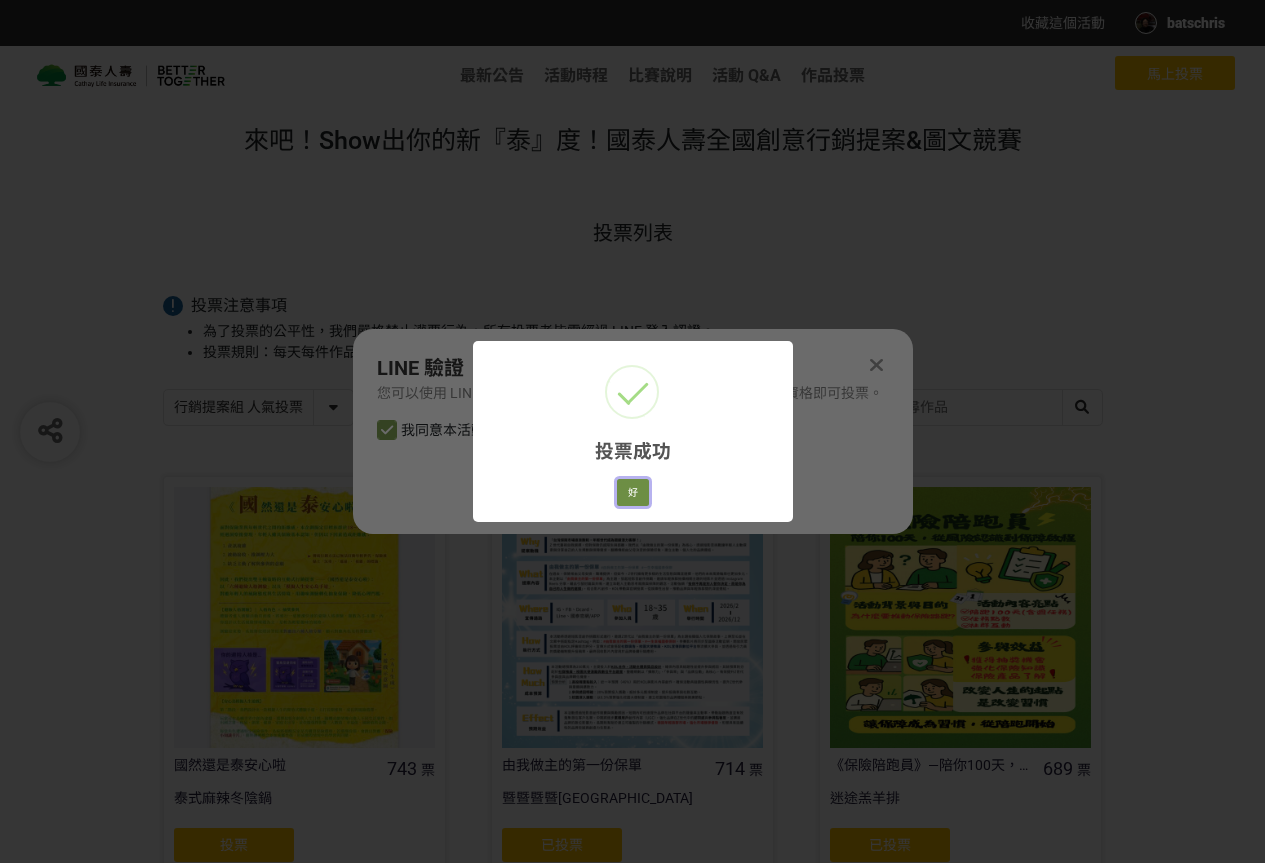 click on "好" at bounding box center (633, 493) 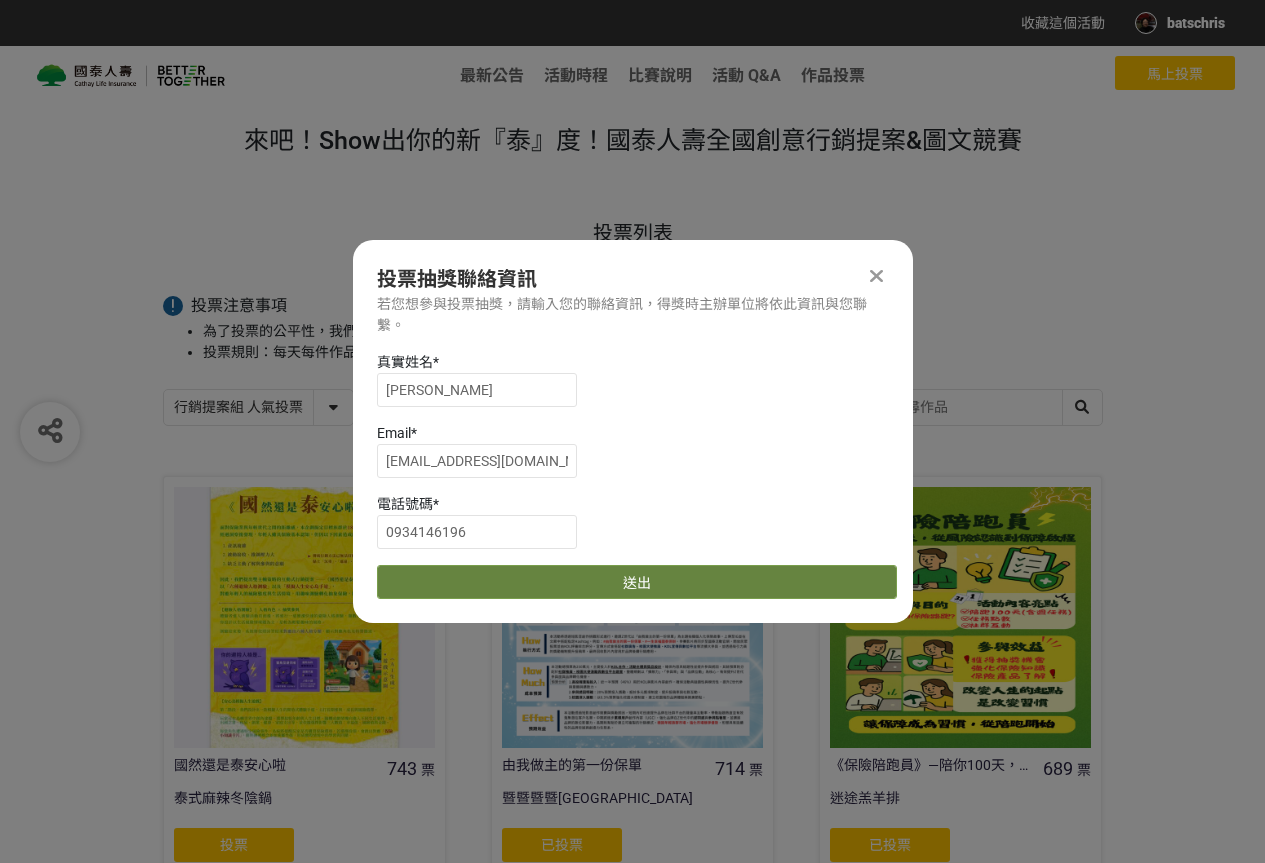 click on "送出" at bounding box center (637, 582) 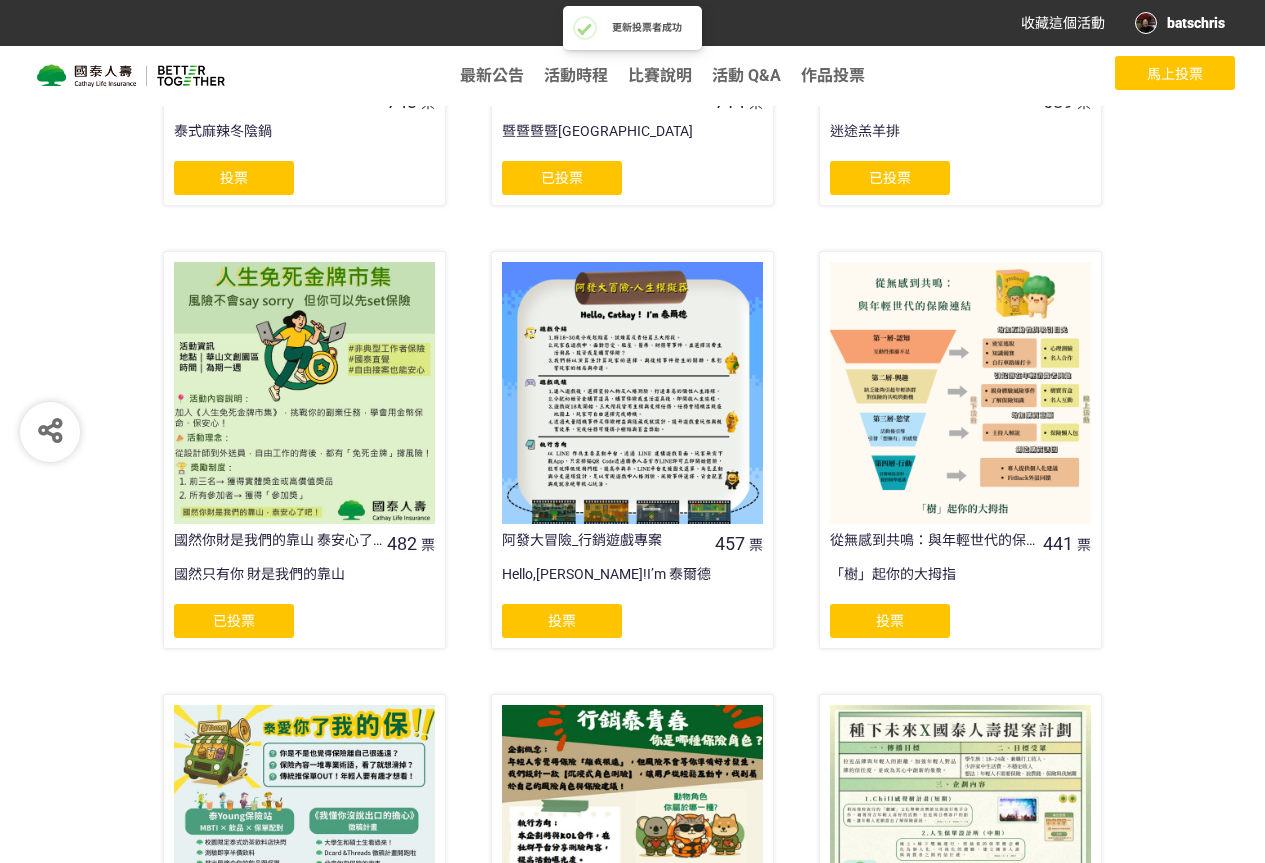 scroll, scrollTop: 0, scrollLeft: 0, axis: both 